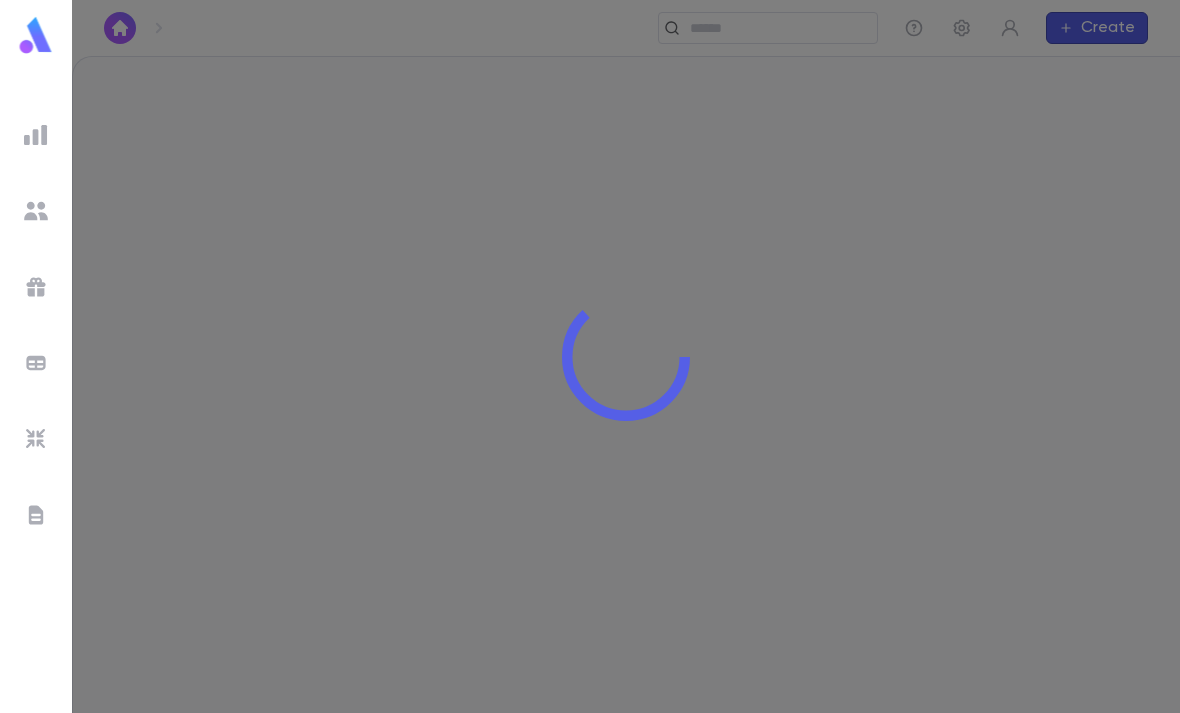 scroll, scrollTop: 0, scrollLeft: 0, axis: both 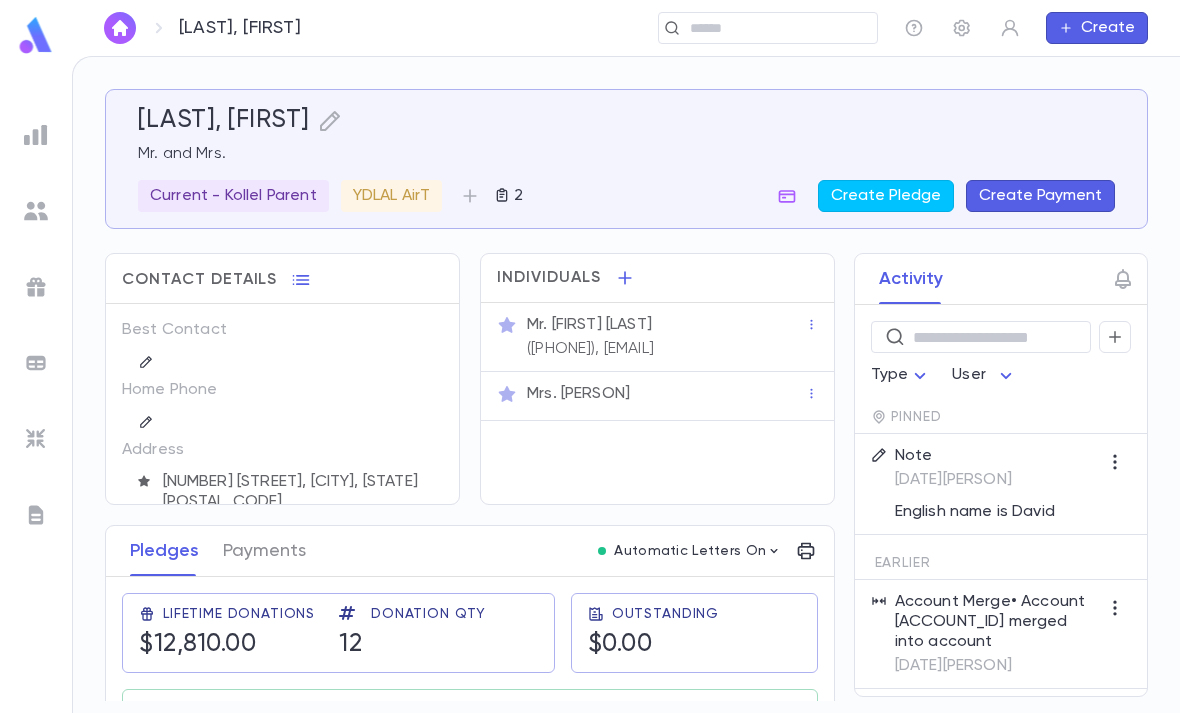 click at bounding box center (776, 28) 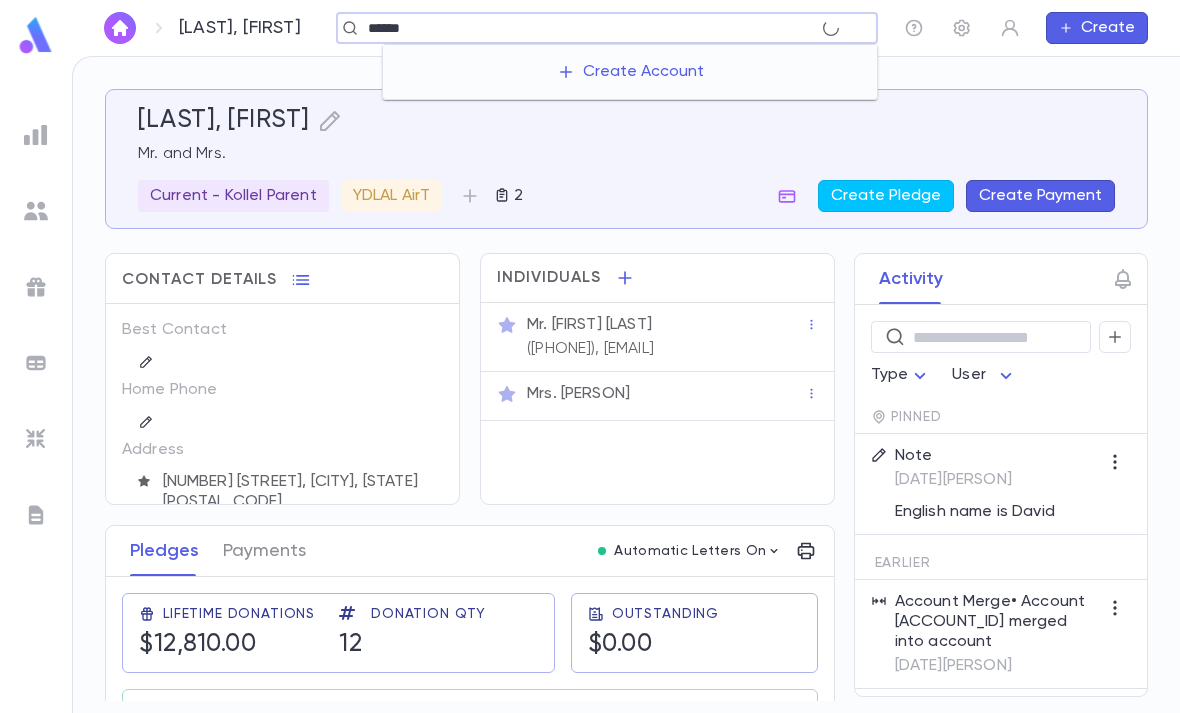type on "******" 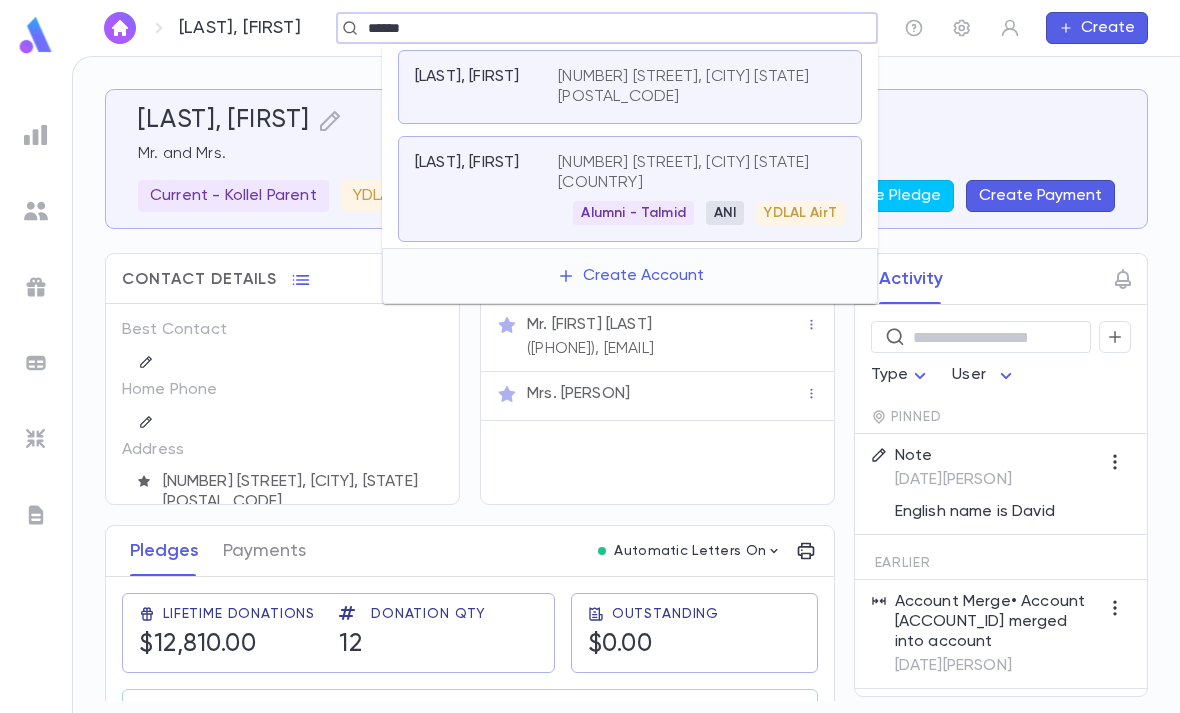click on "[NUMBER] [STREET], [CITY] [STATE] [COUNTRY]" at bounding box center [689, 173] 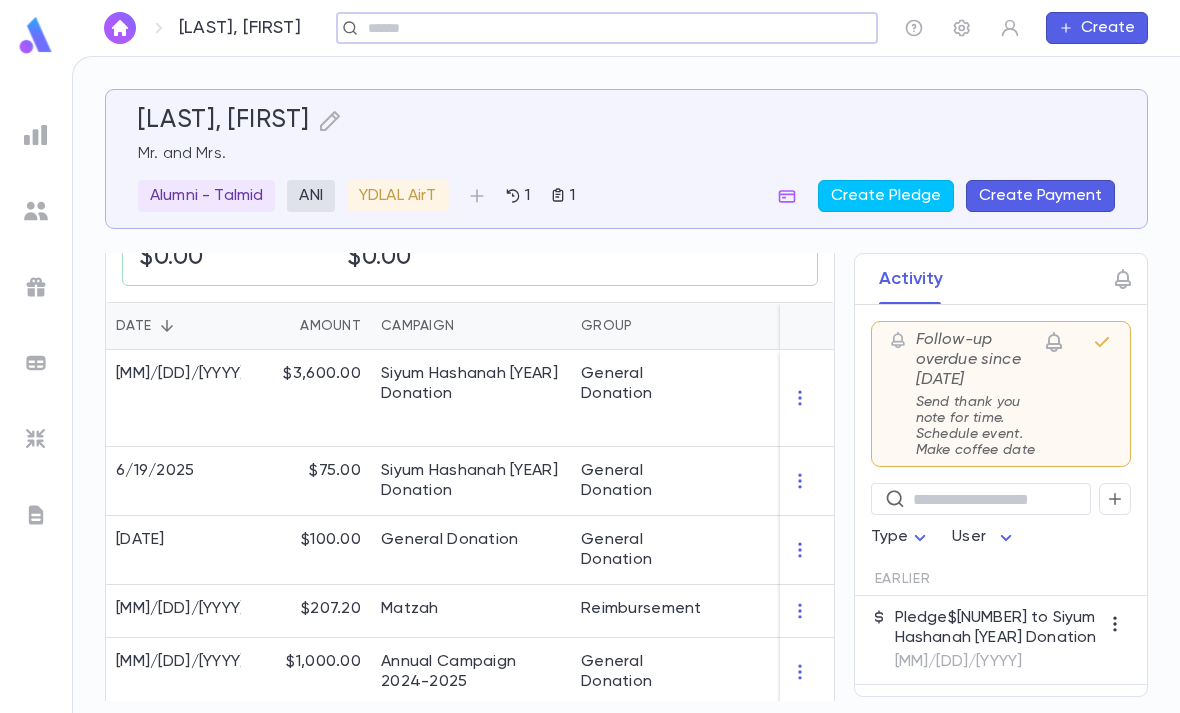 click on "PAID" at bounding box center [818, 398] 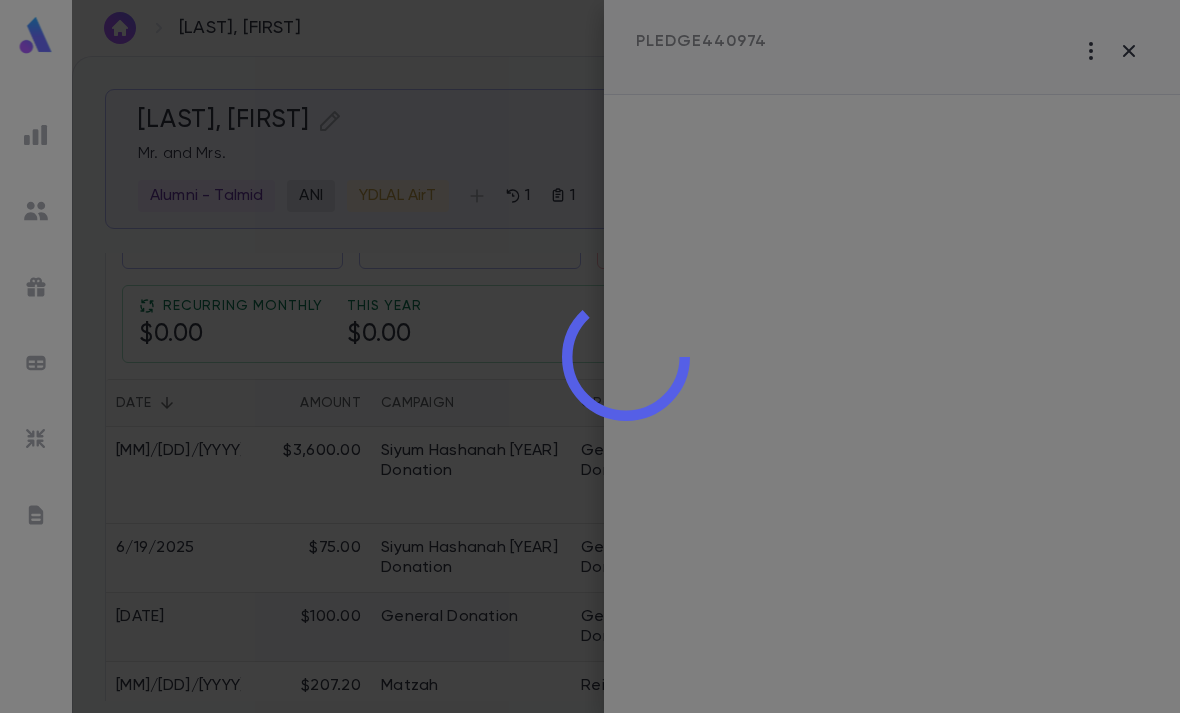 scroll, scrollTop: 400, scrollLeft: 0, axis: vertical 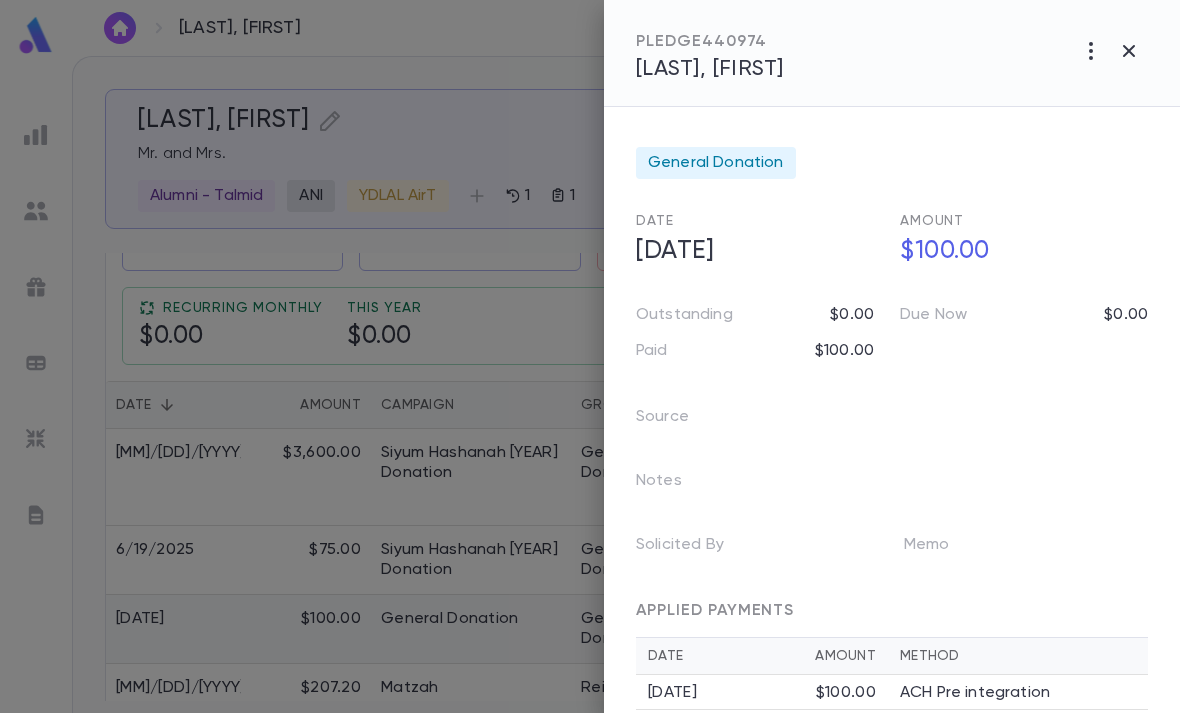 click at bounding box center (1091, 51) 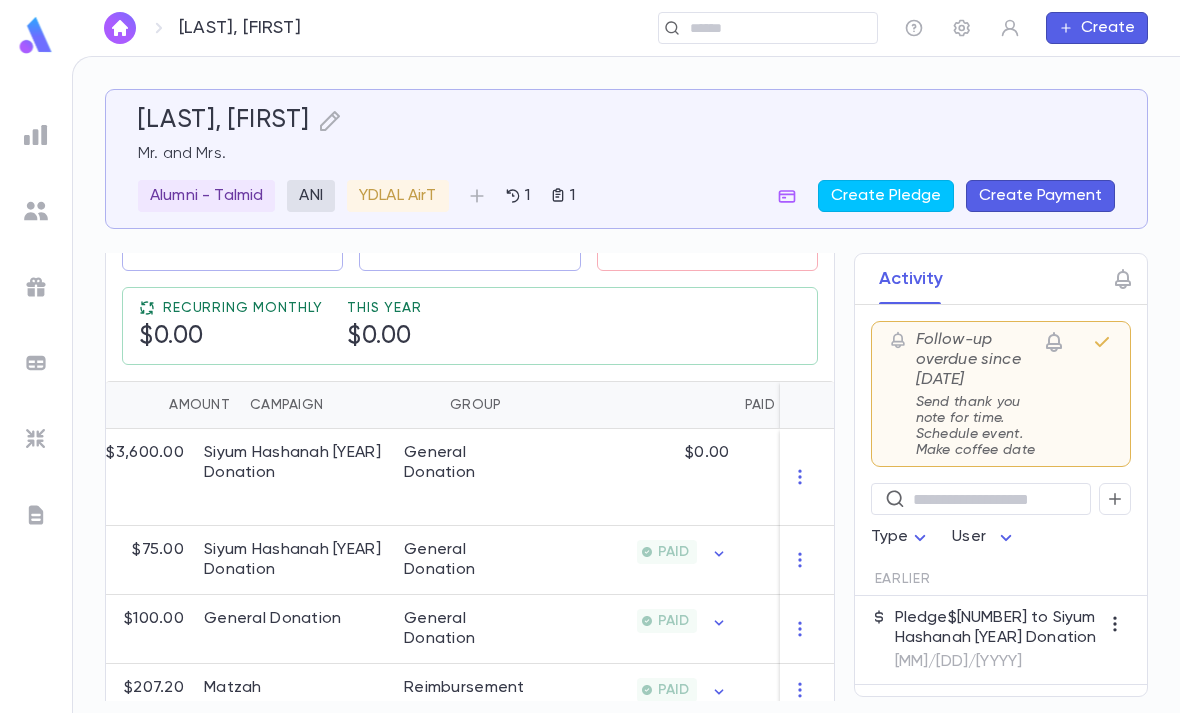 scroll, scrollTop: 0, scrollLeft: 71, axis: horizontal 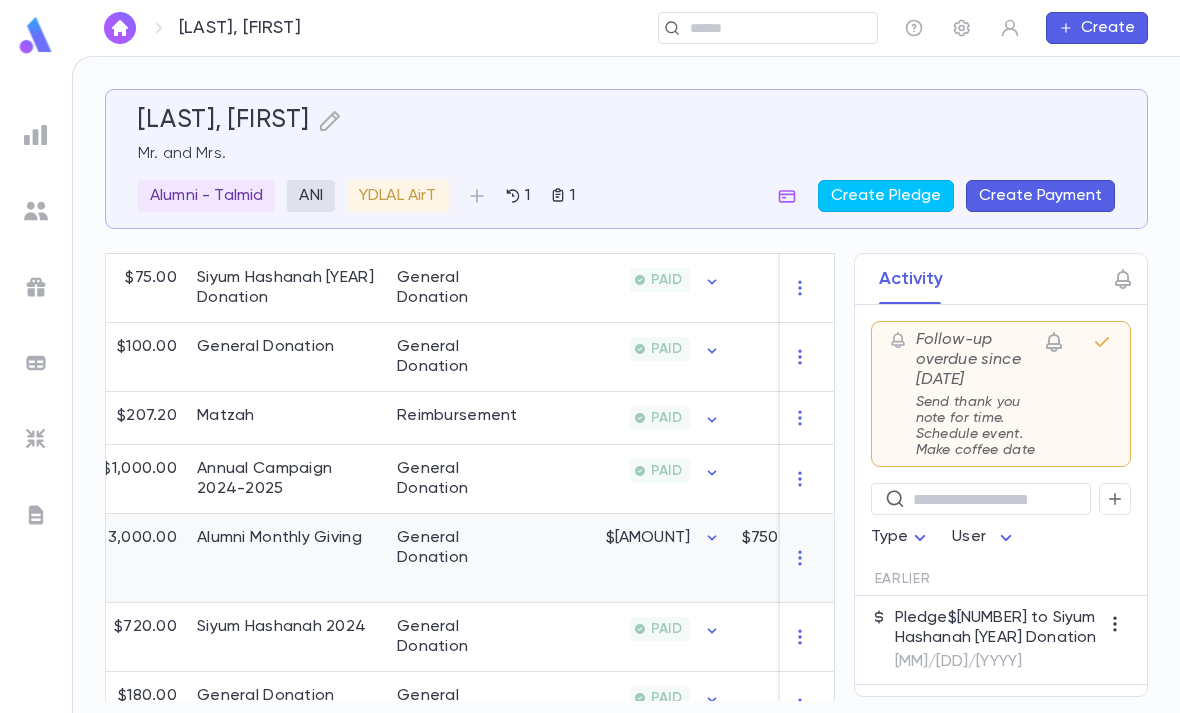 click on "$[AMOUNT]" at bounding box center [634, 558] 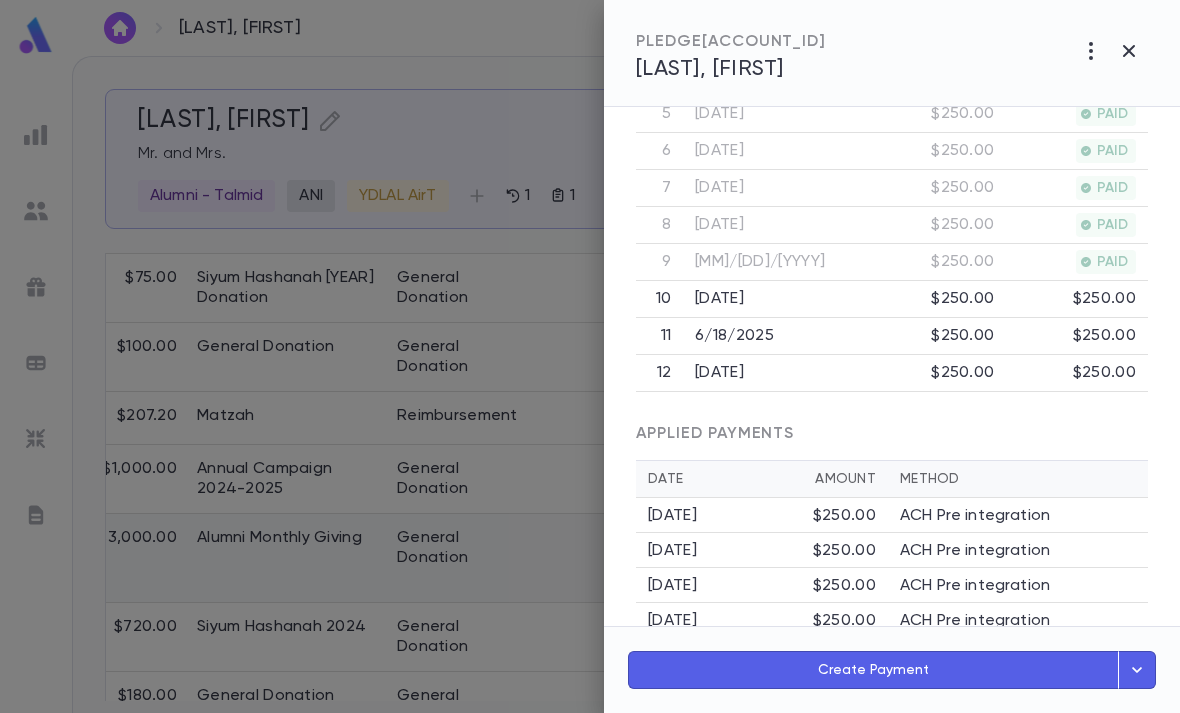 scroll, scrollTop: 844, scrollLeft: 0, axis: vertical 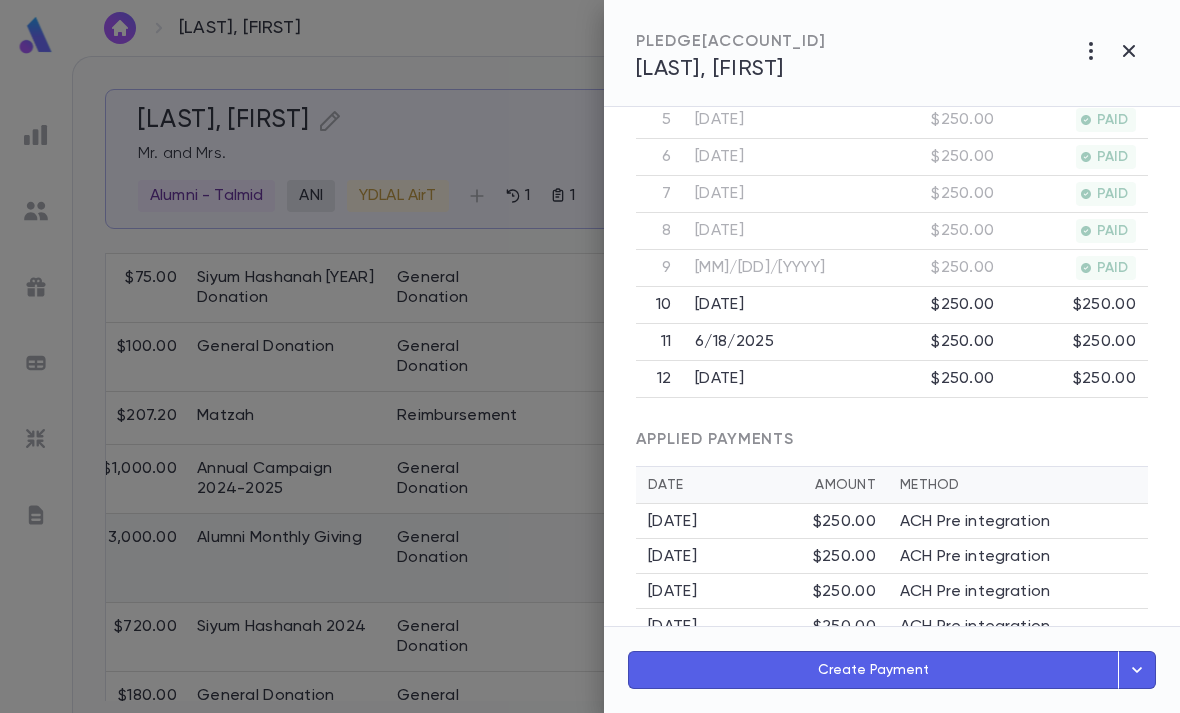 click at bounding box center (1129, 51) 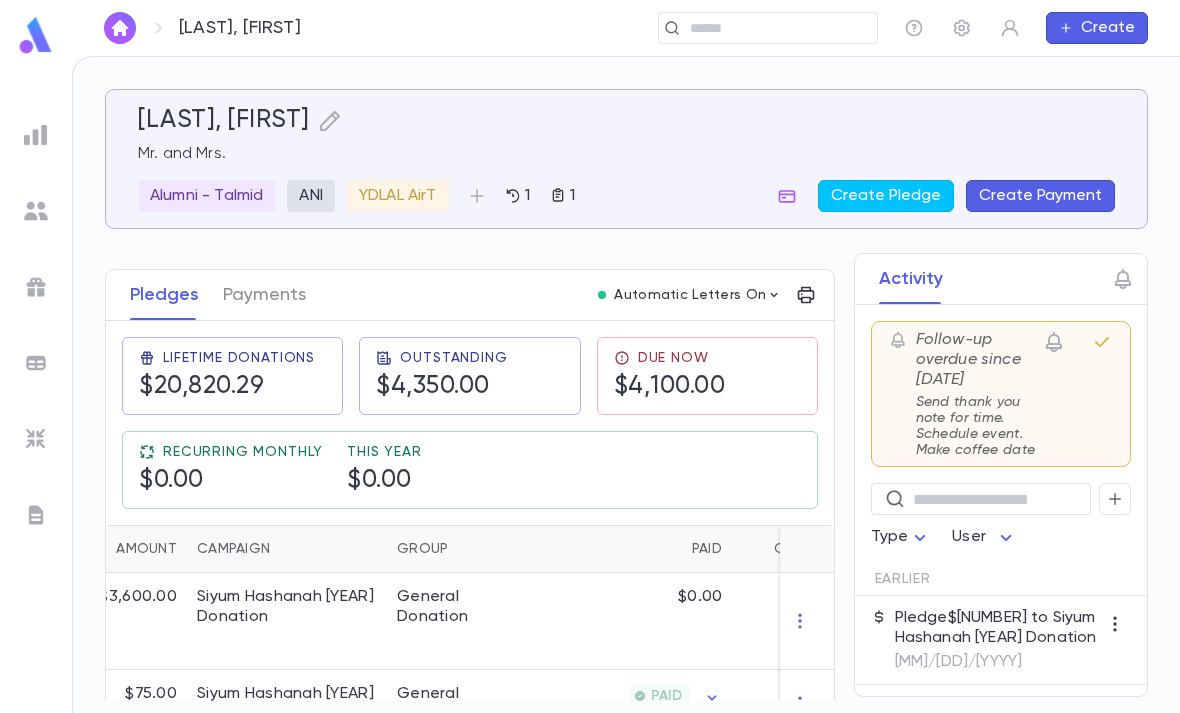 scroll, scrollTop: 253, scrollLeft: 0, axis: vertical 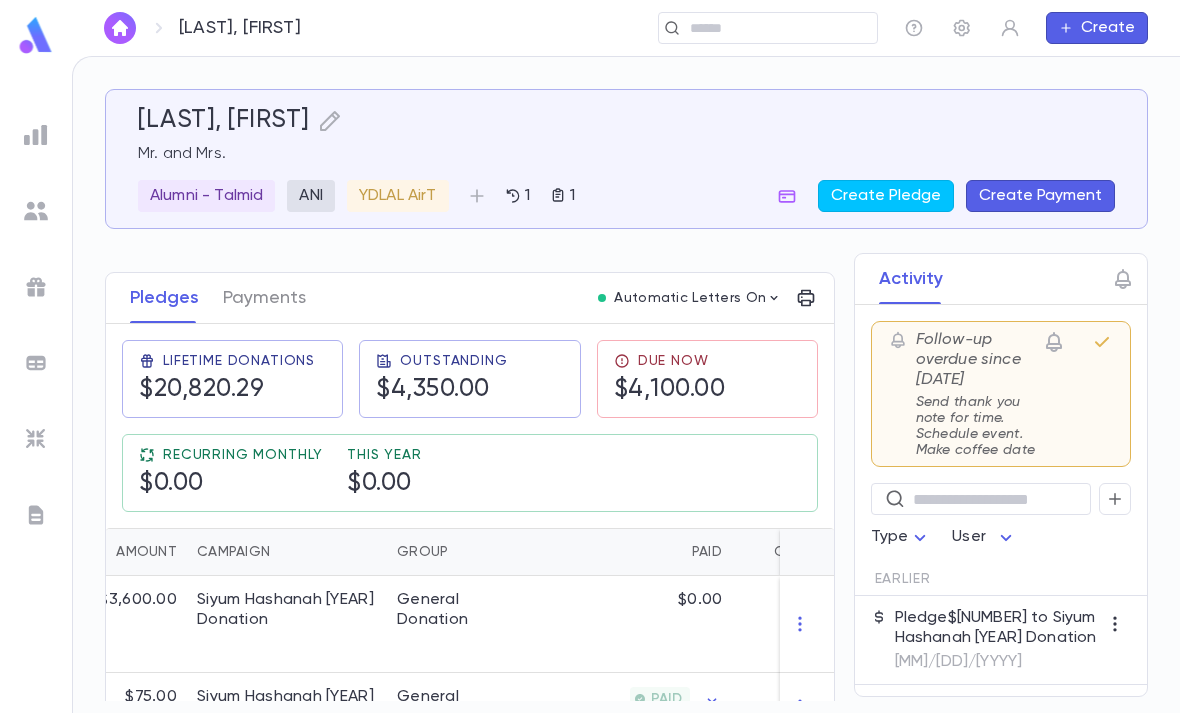 click on "$4,100.00" at bounding box center (670, 390) 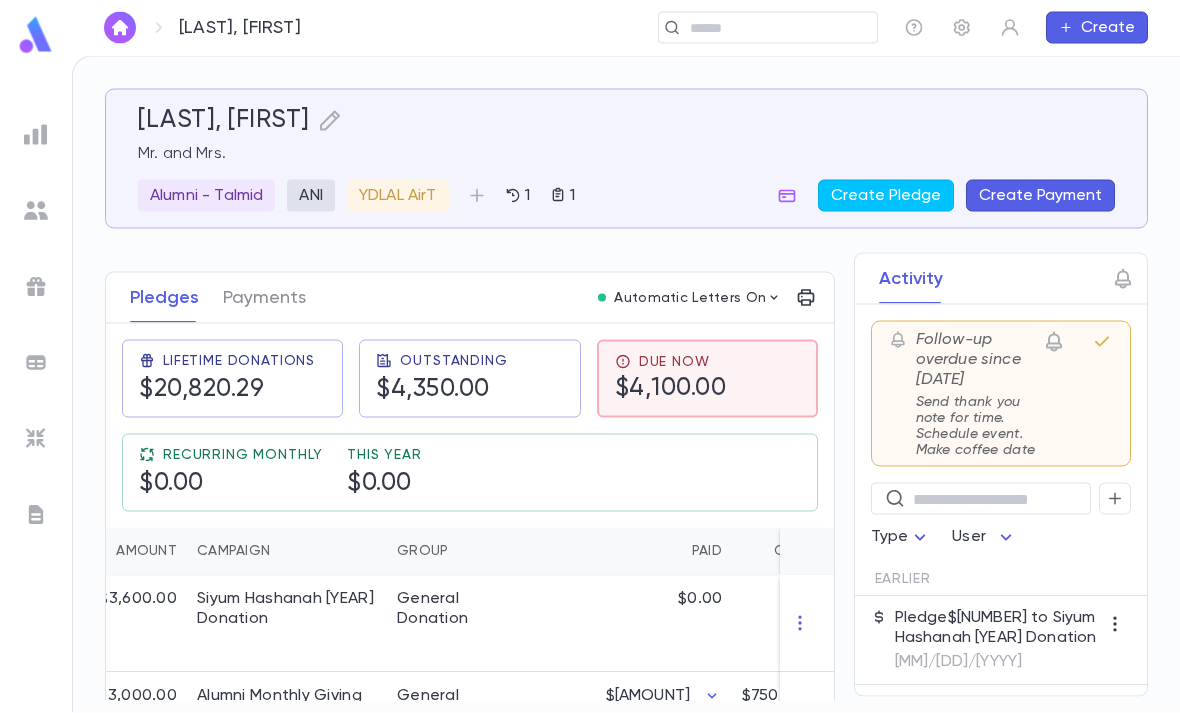 scroll, scrollTop: 64, scrollLeft: 0, axis: vertical 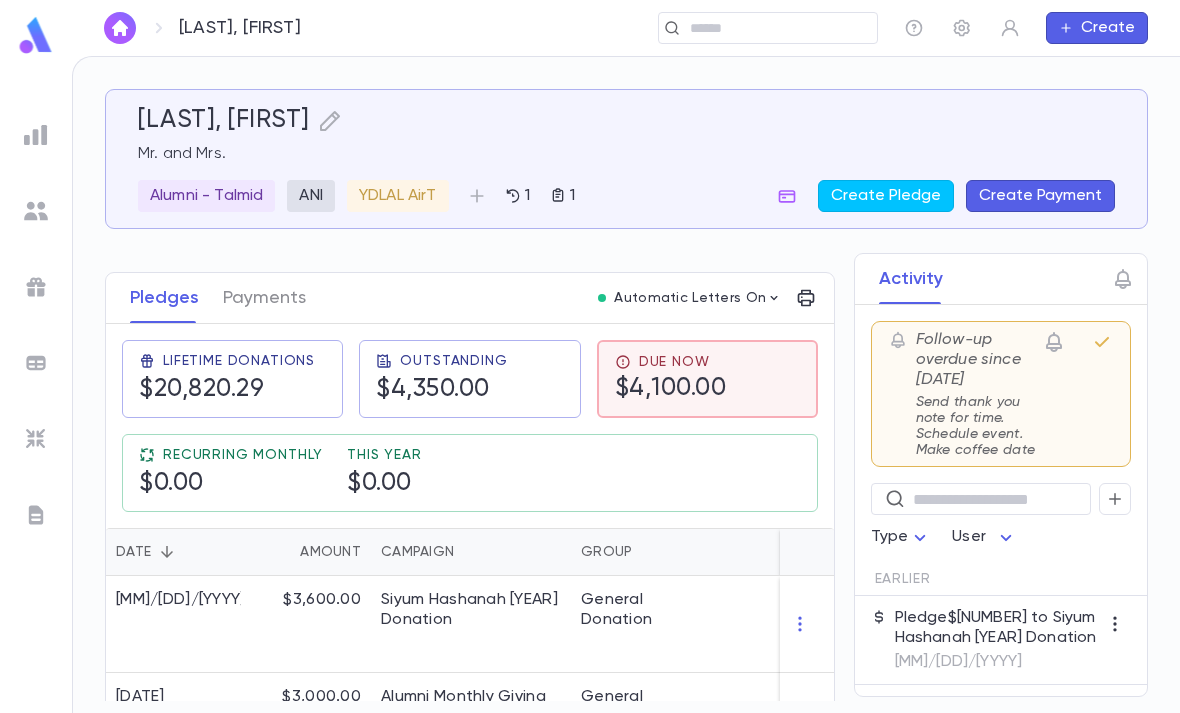 click on "$4,100.00" at bounding box center (671, 389) 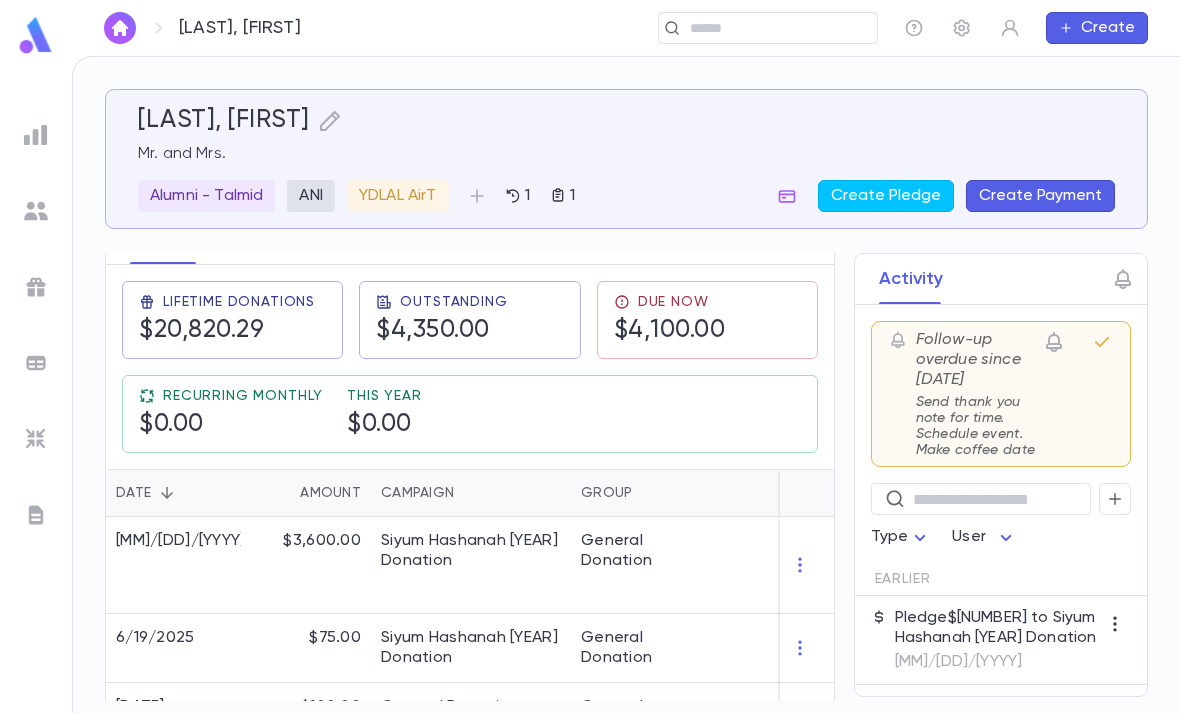 scroll, scrollTop: 316, scrollLeft: 0, axis: vertical 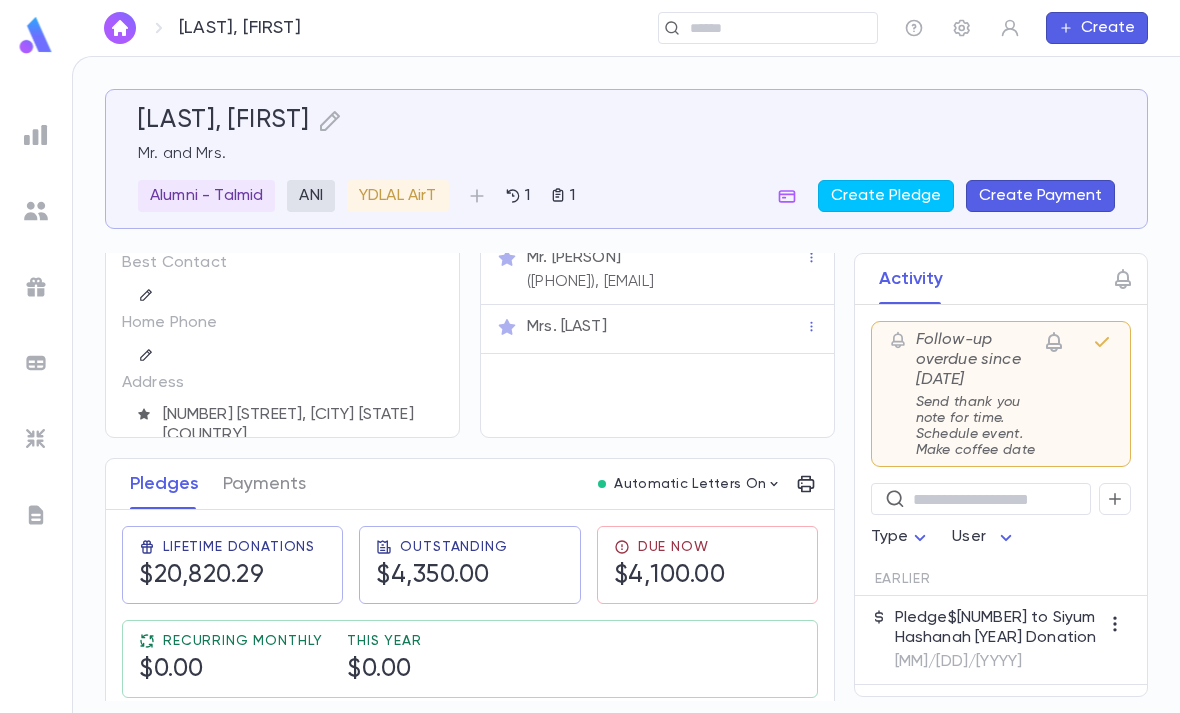 click at bounding box center [36, 135] 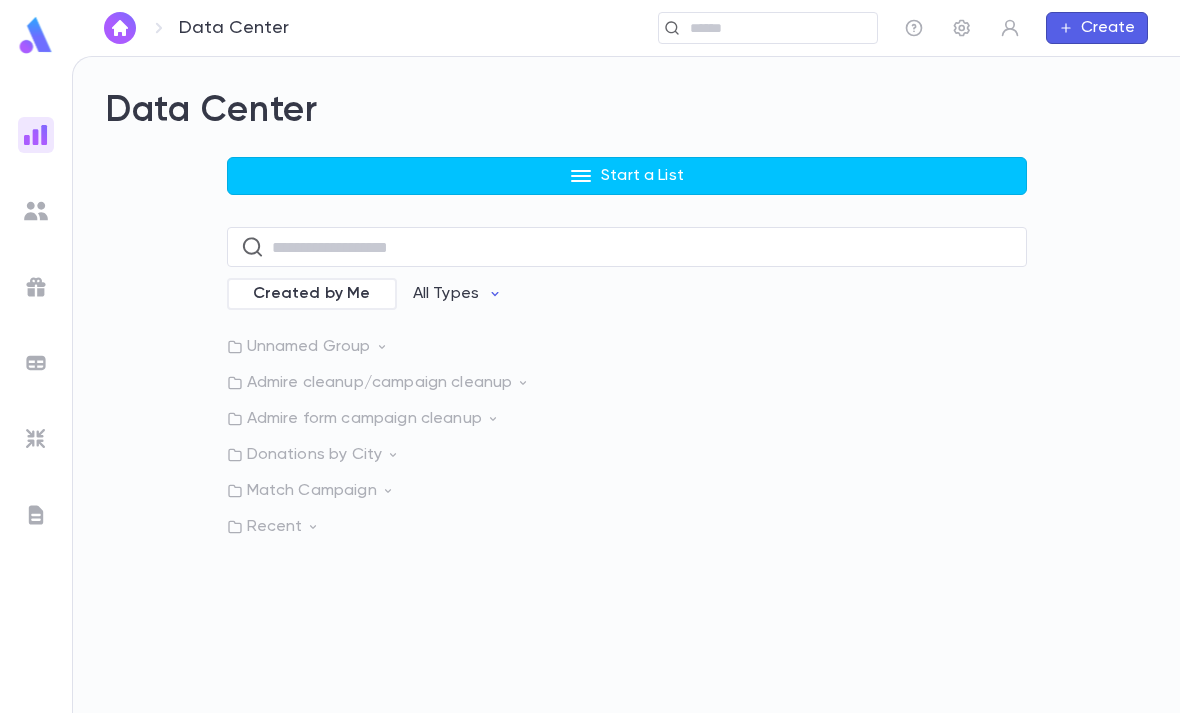 click on "Start a List" at bounding box center [642, 176] 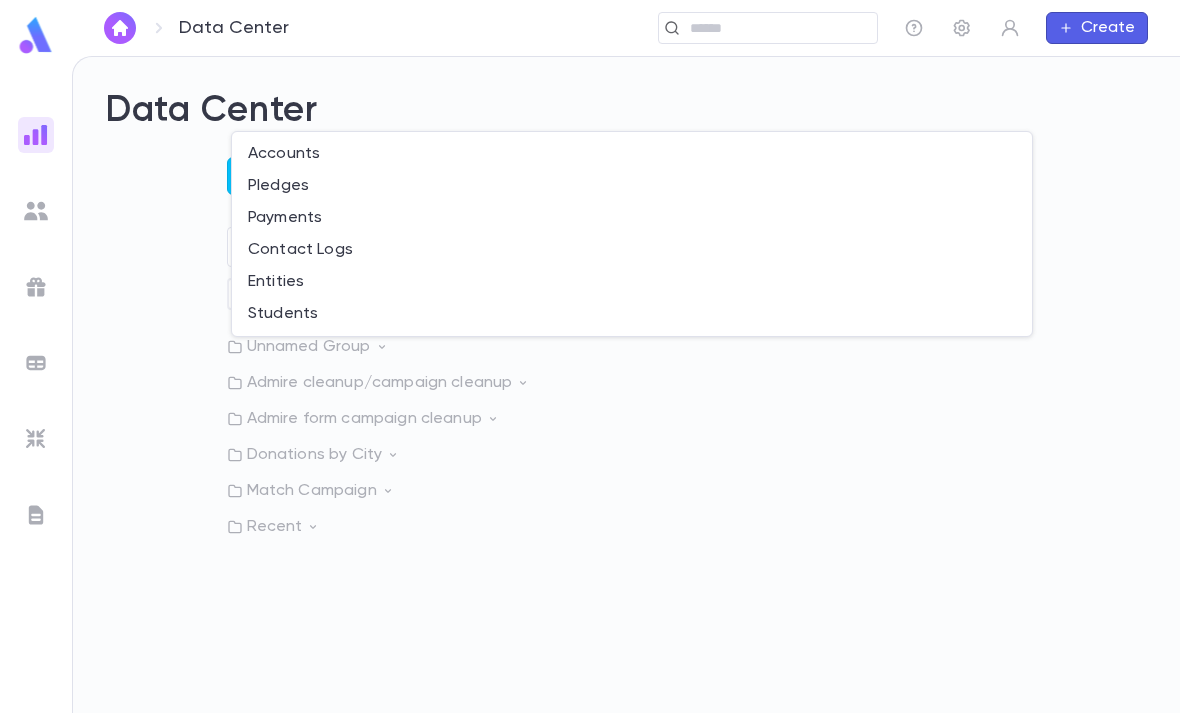 click on "Pledges" at bounding box center (632, 186) 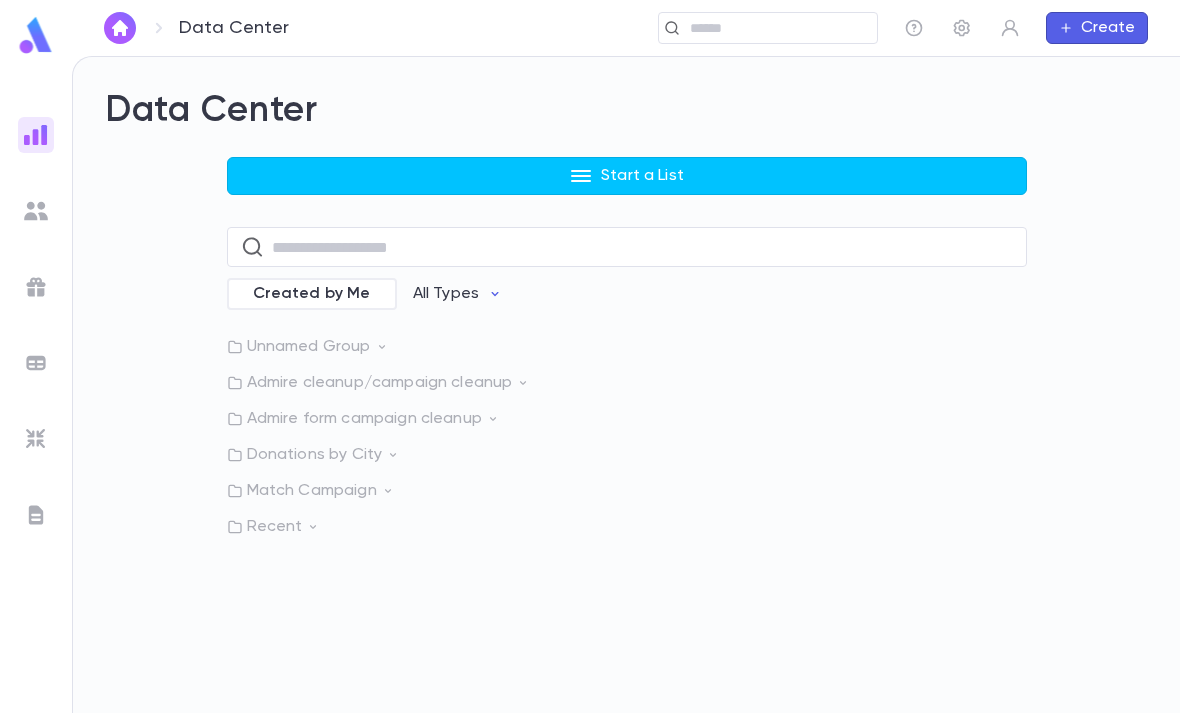 click on "Start a List" at bounding box center (627, 176) 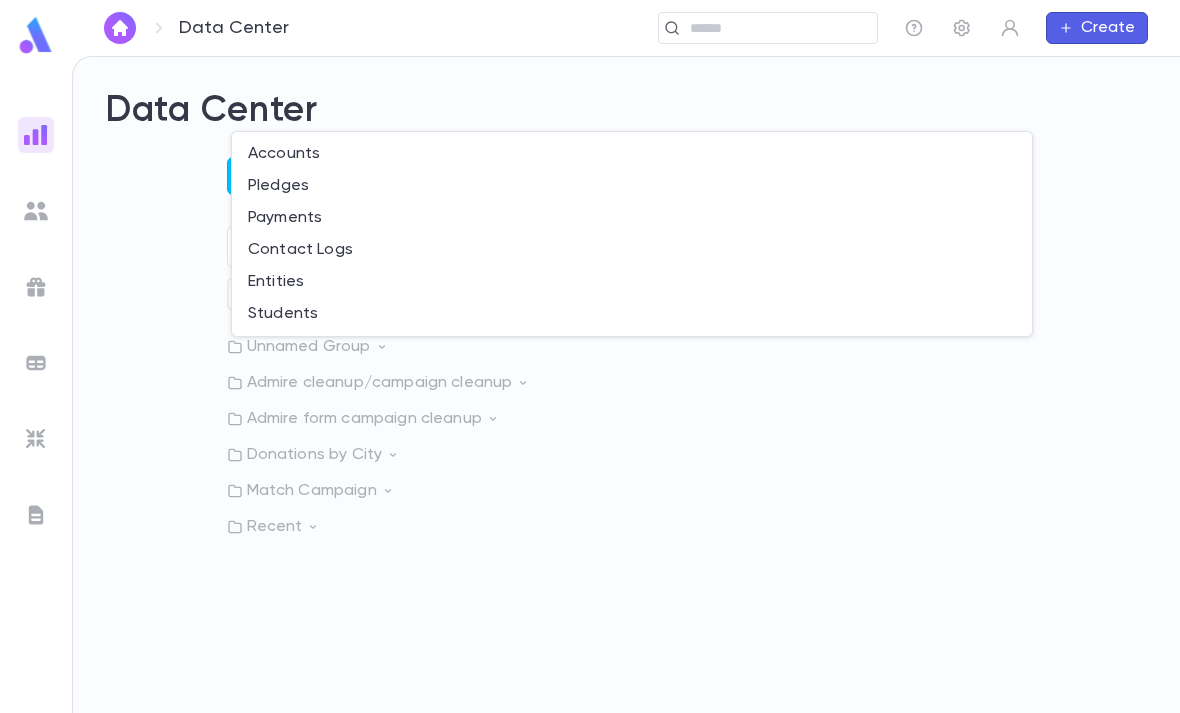 click on "Payments" at bounding box center [632, 218] 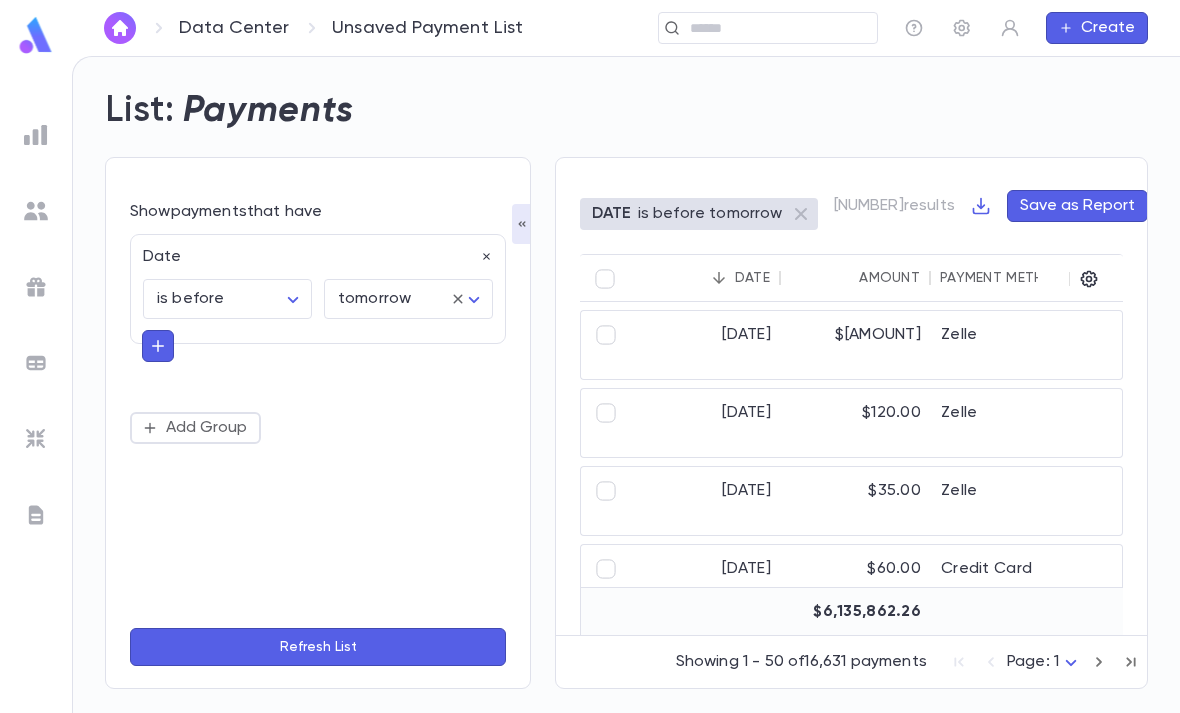 click at bounding box center (487, 257) 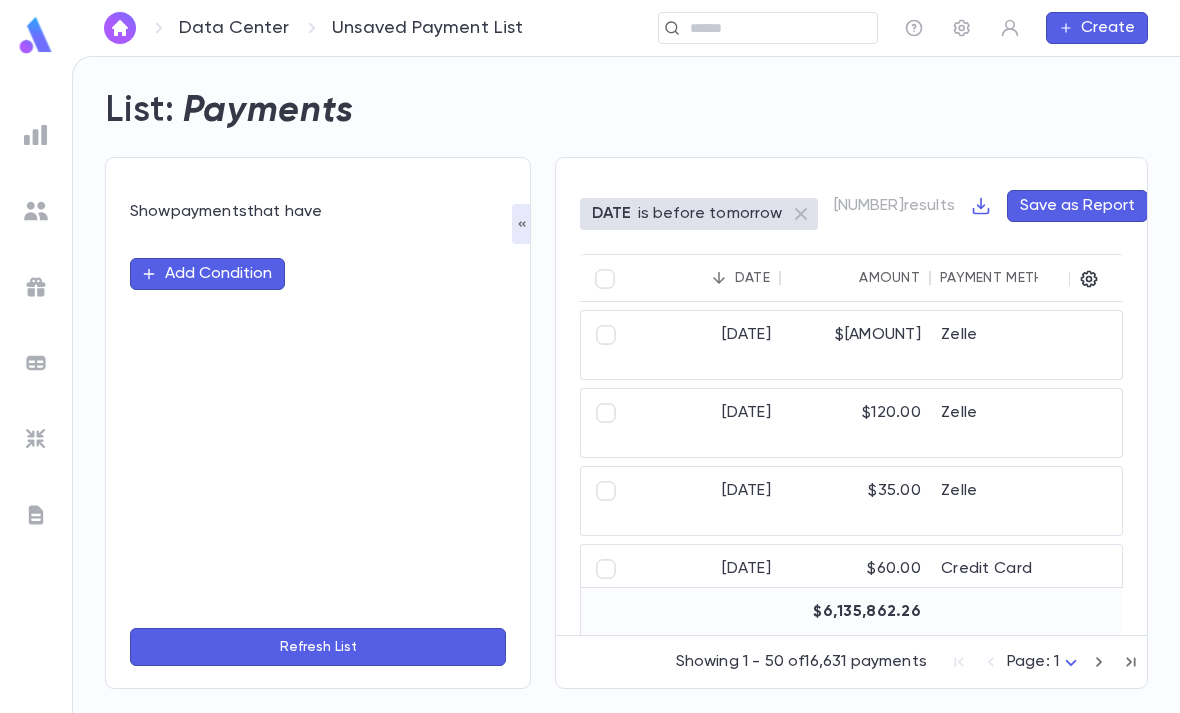 click on "Add Condition" at bounding box center [207, 274] 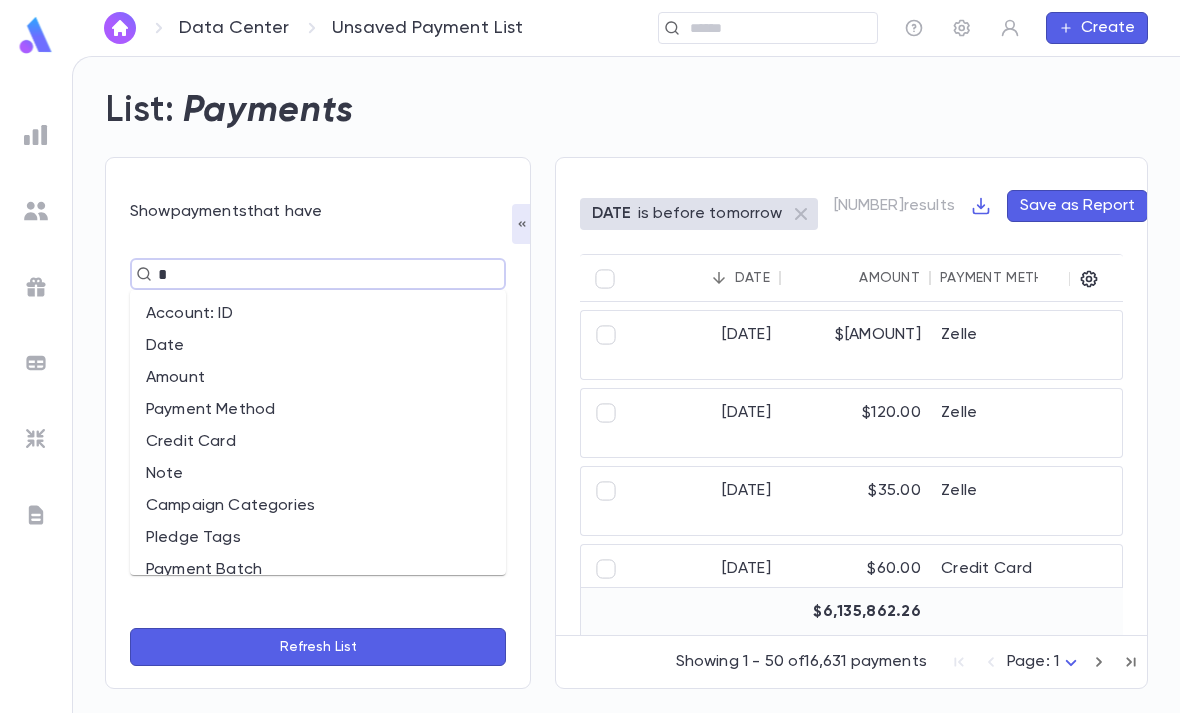 type on "**" 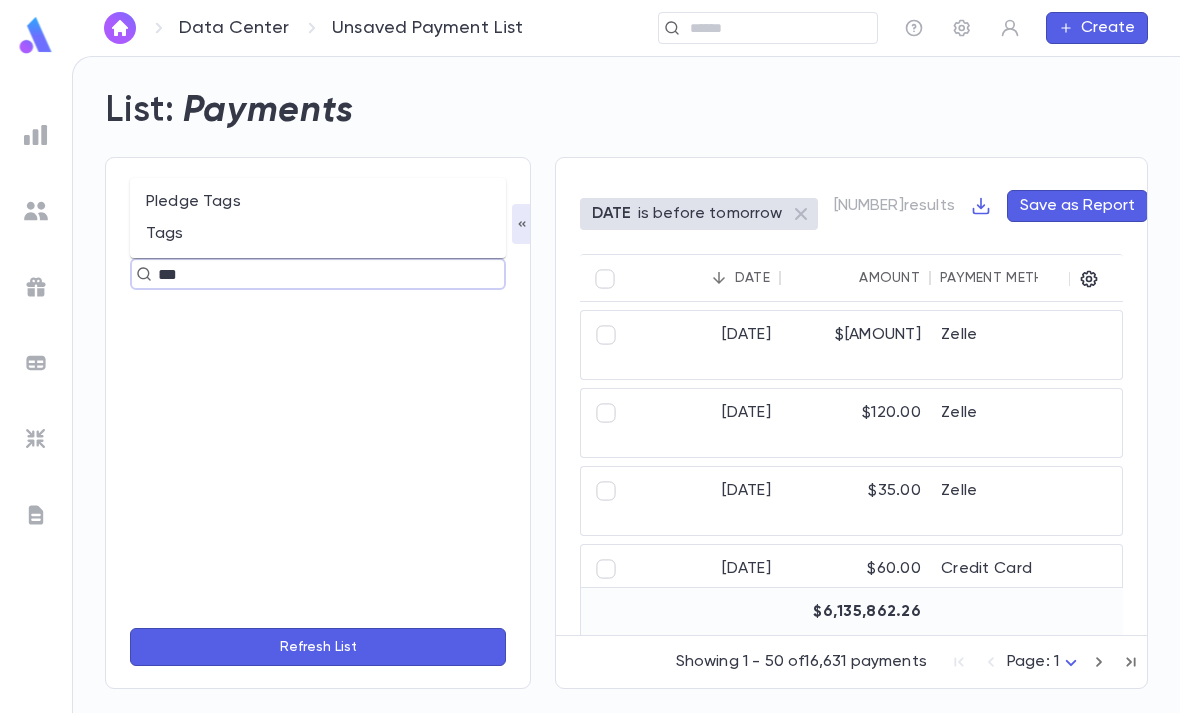 click on "Tags" at bounding box center (318, 234) 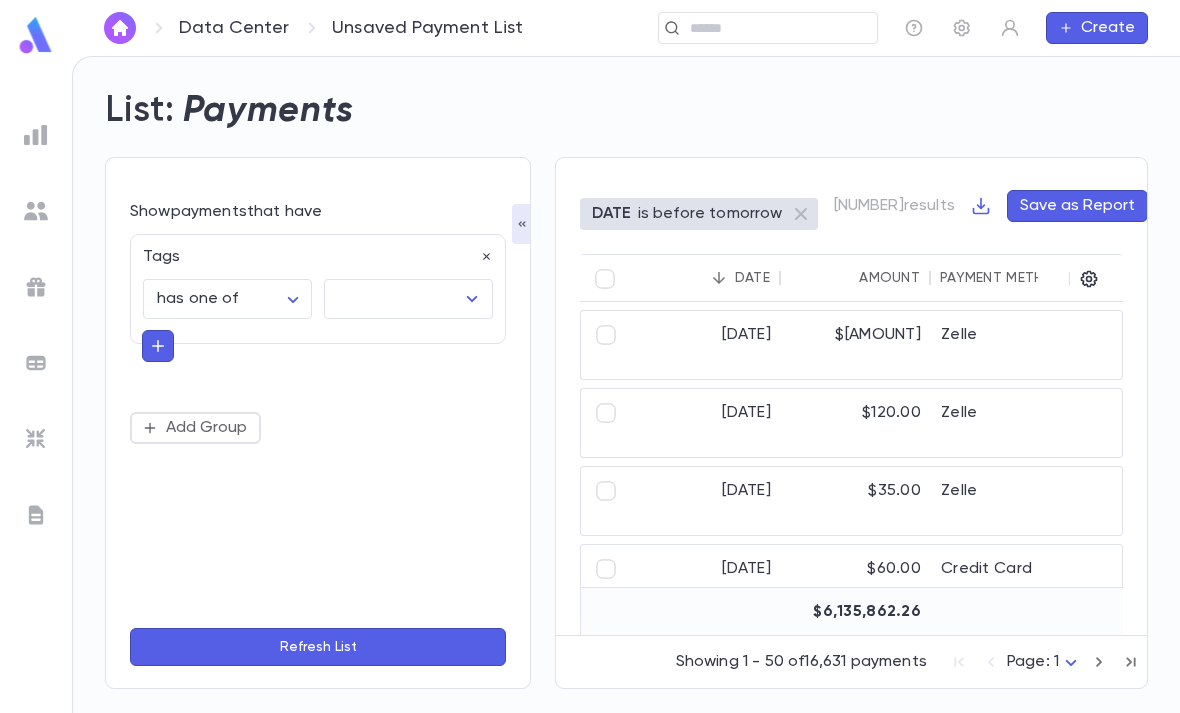 click at bounding box center (393, 299) 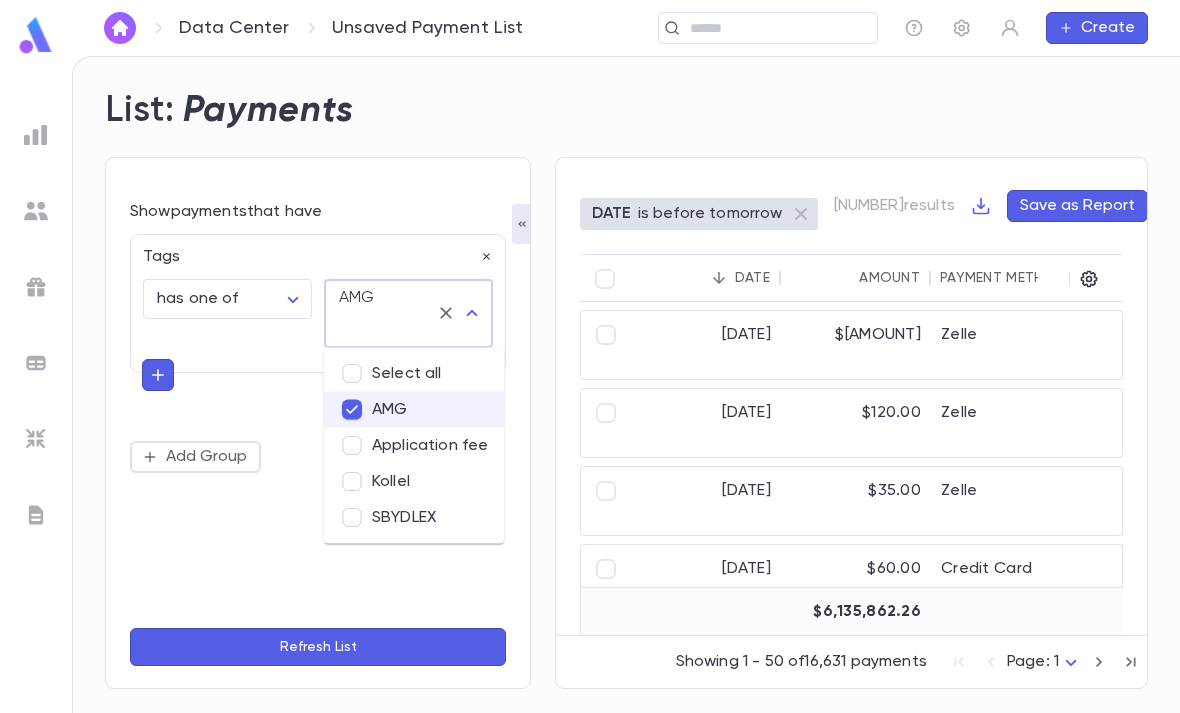 click on "Refresh List" at bounding box center (318, 647) 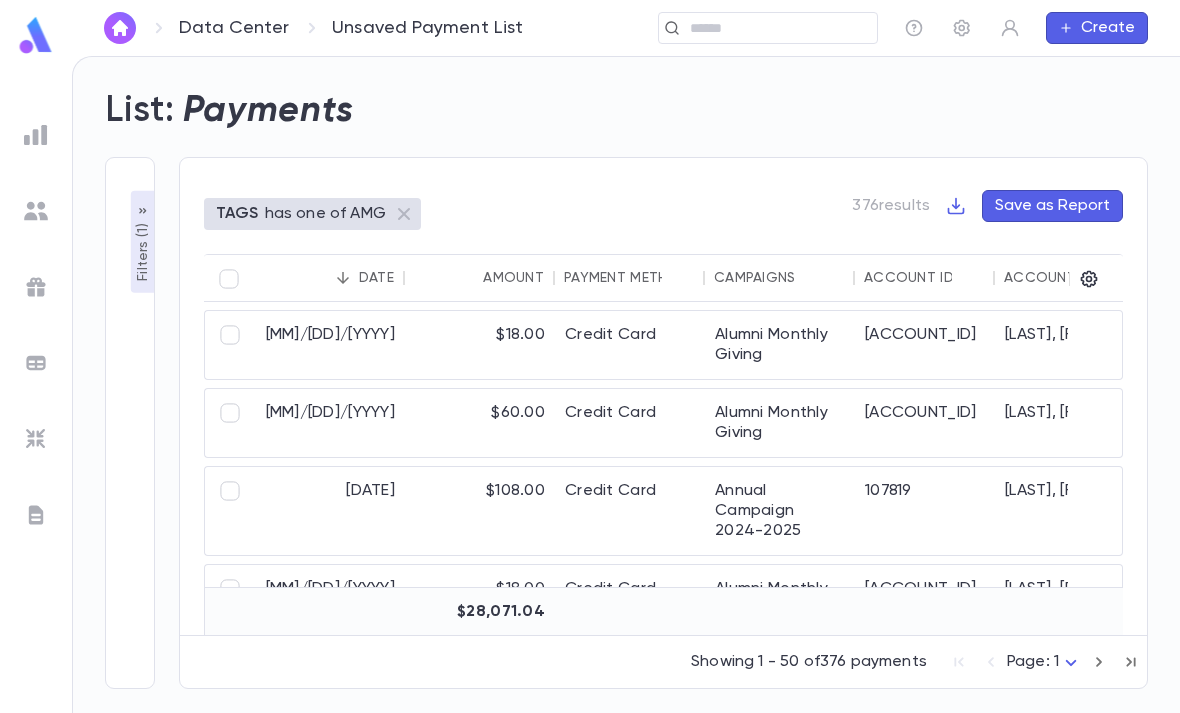 click on "Filters ( 1 )" at bounding box center (143, 250) 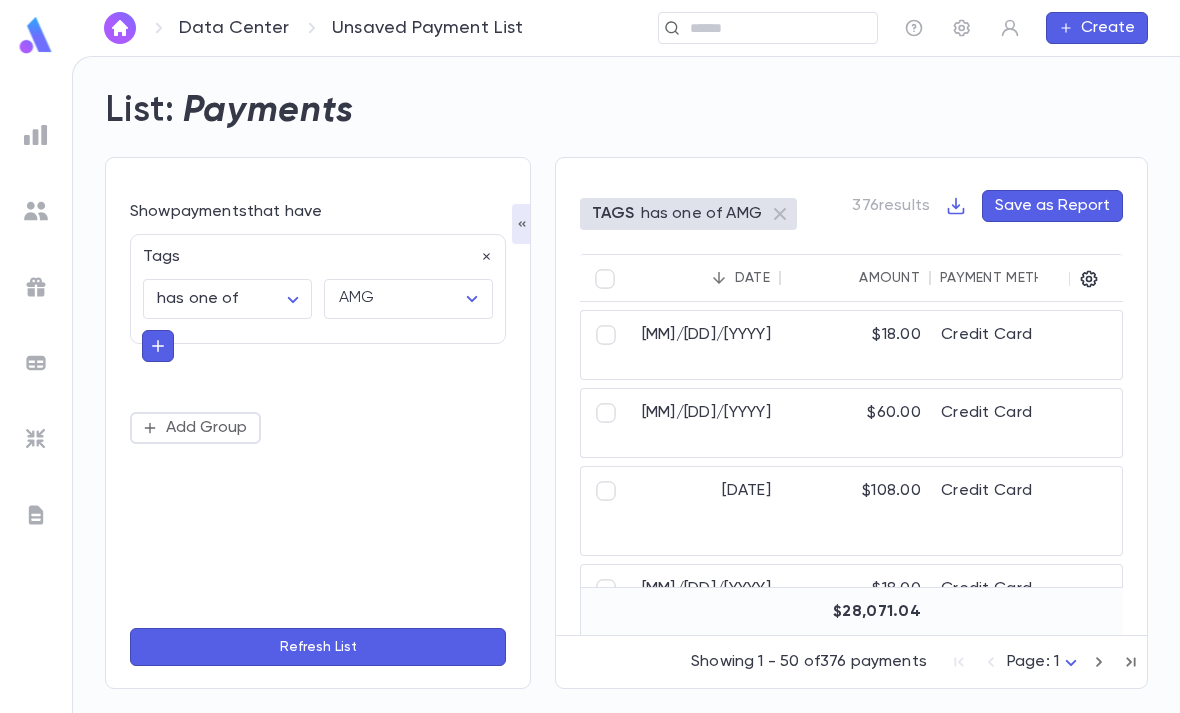 click on "Tags" at bounding box center (312, 251) 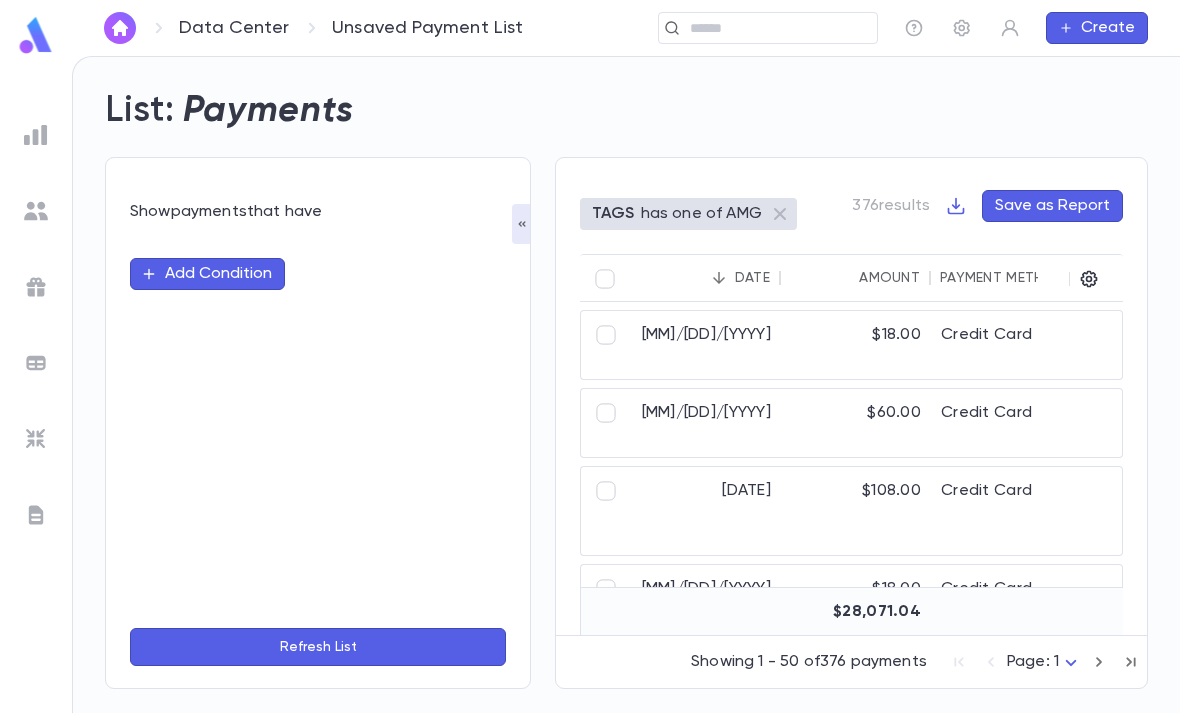 click on "Add Condition" at bounding box center (207, 274) 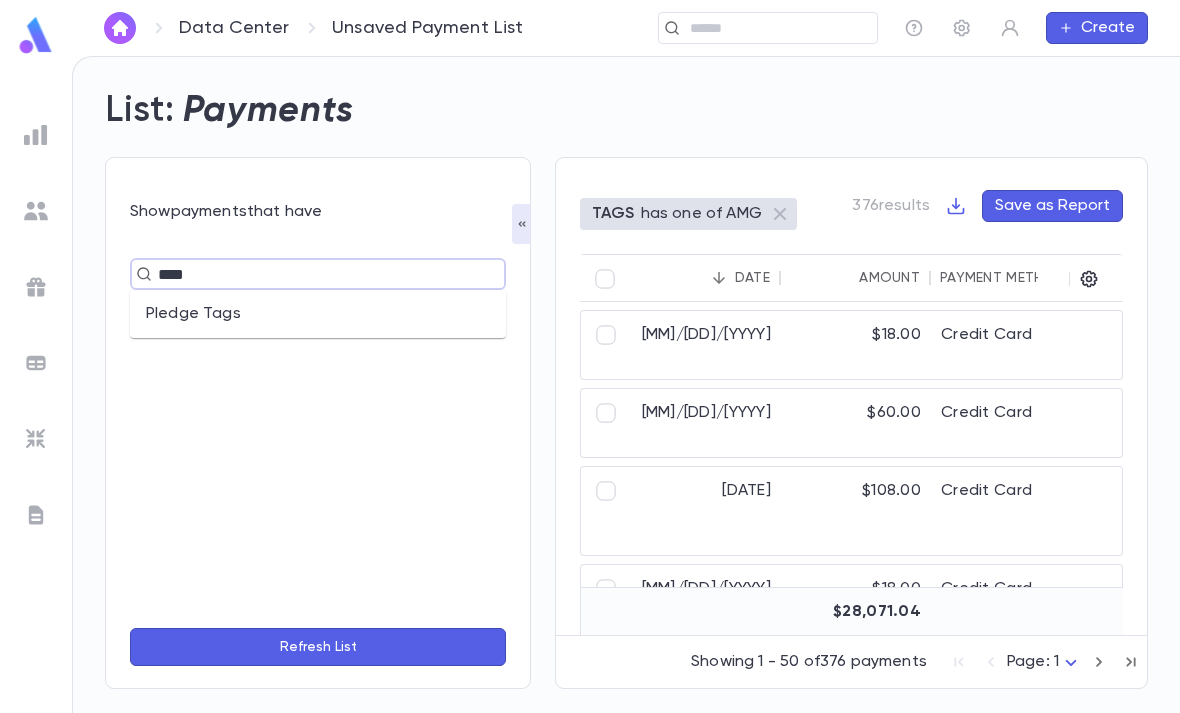 type on "****" 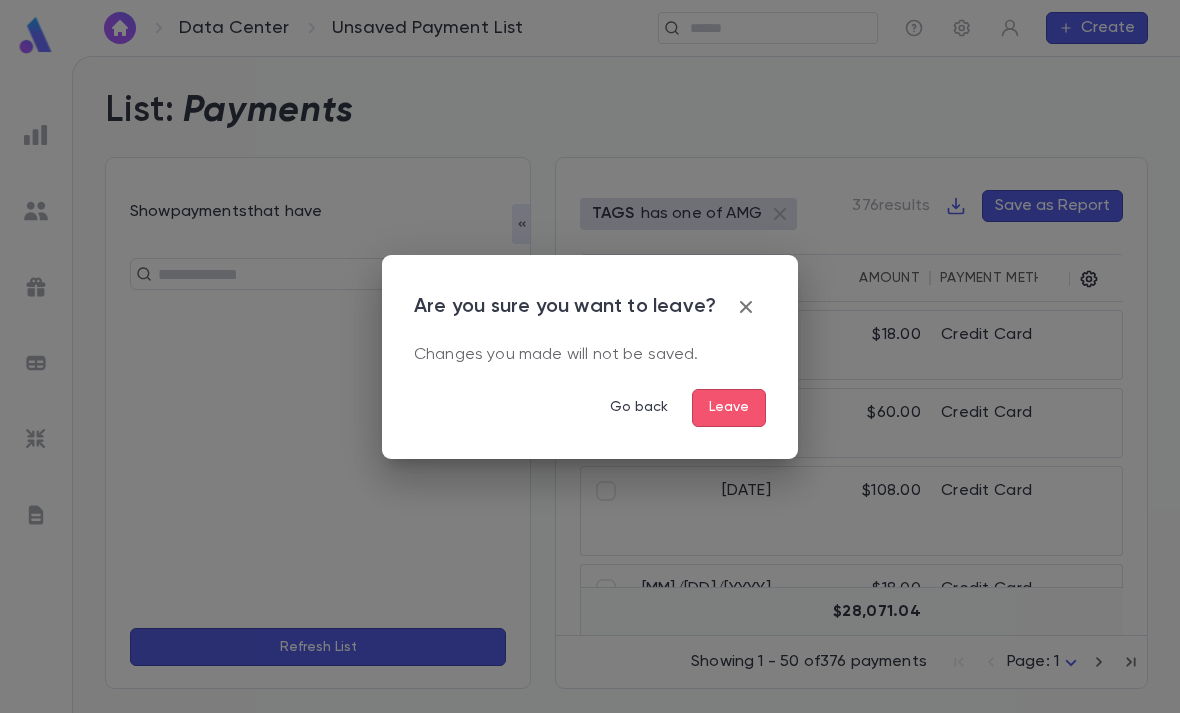 click on "Leave" at bounding box center (729, 408) 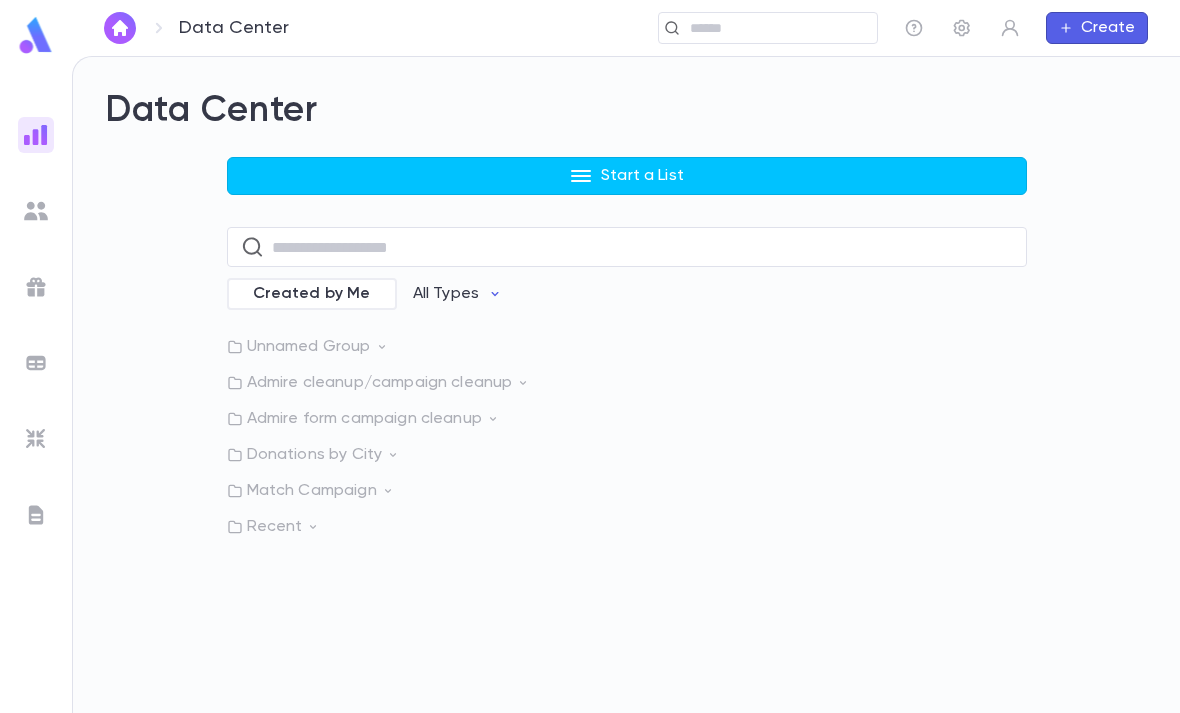 click on "Start a List" at bounding box center (642, 176) 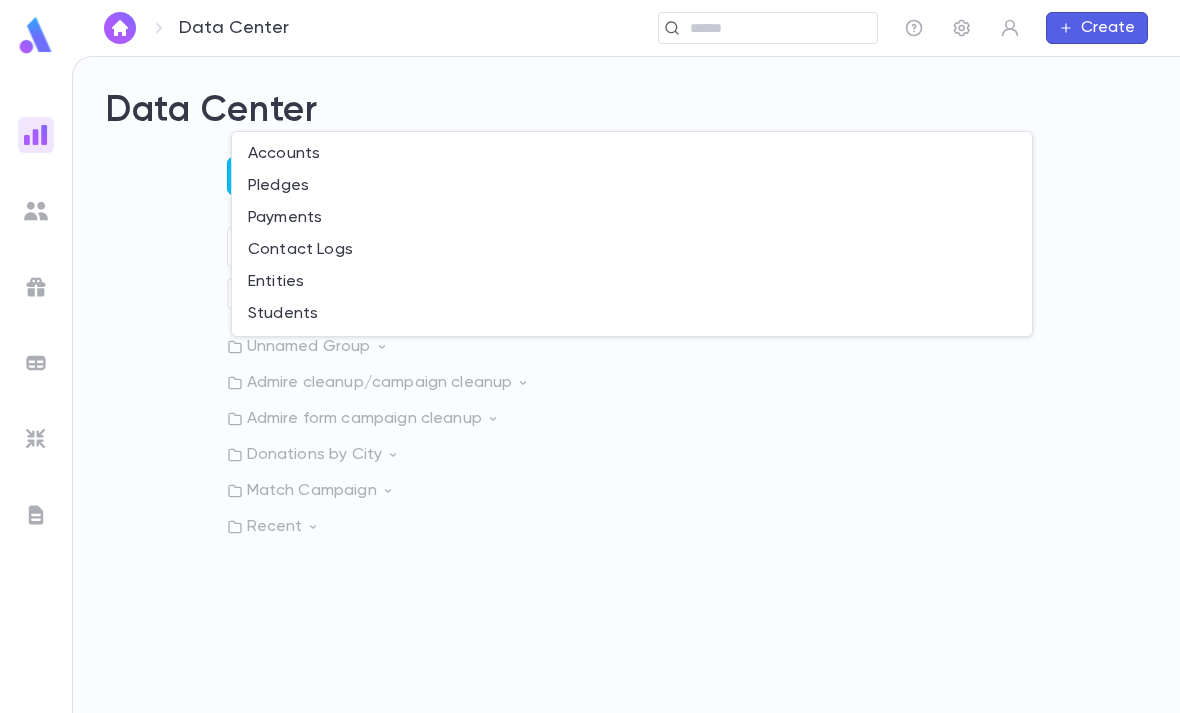 click on "Pledges" at bounding box center (632, 186) 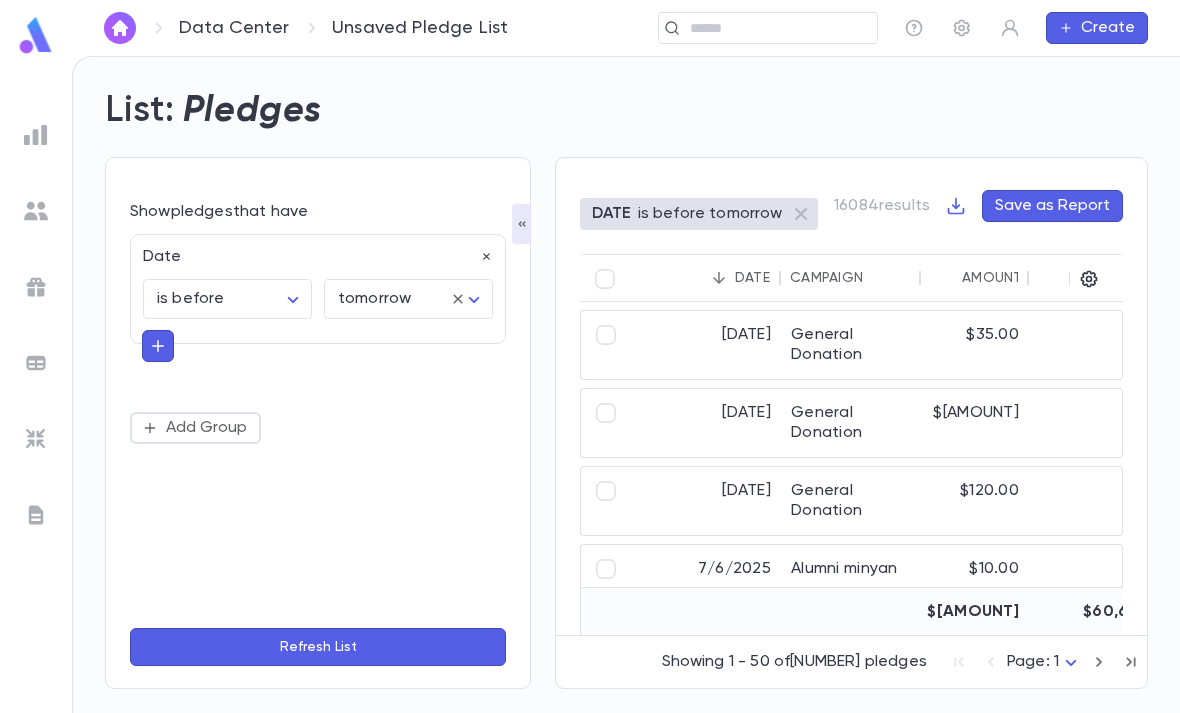 click at bounding box center [158, 346] 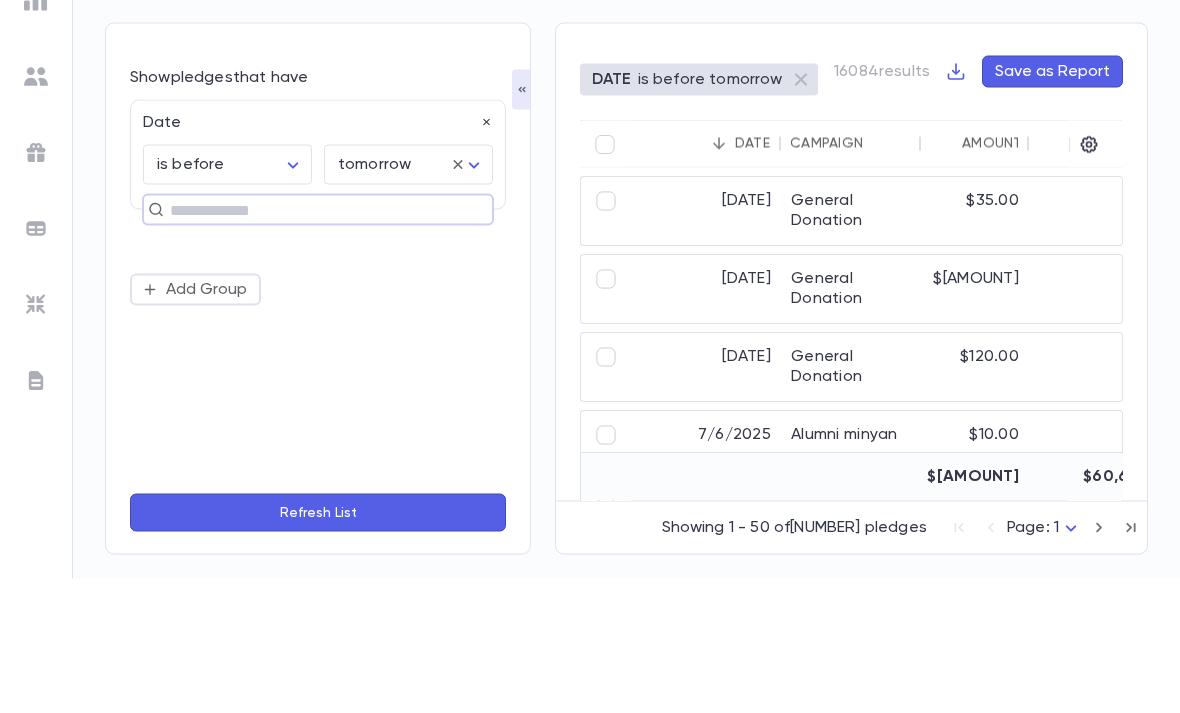 click at bounding box center (487, 257) 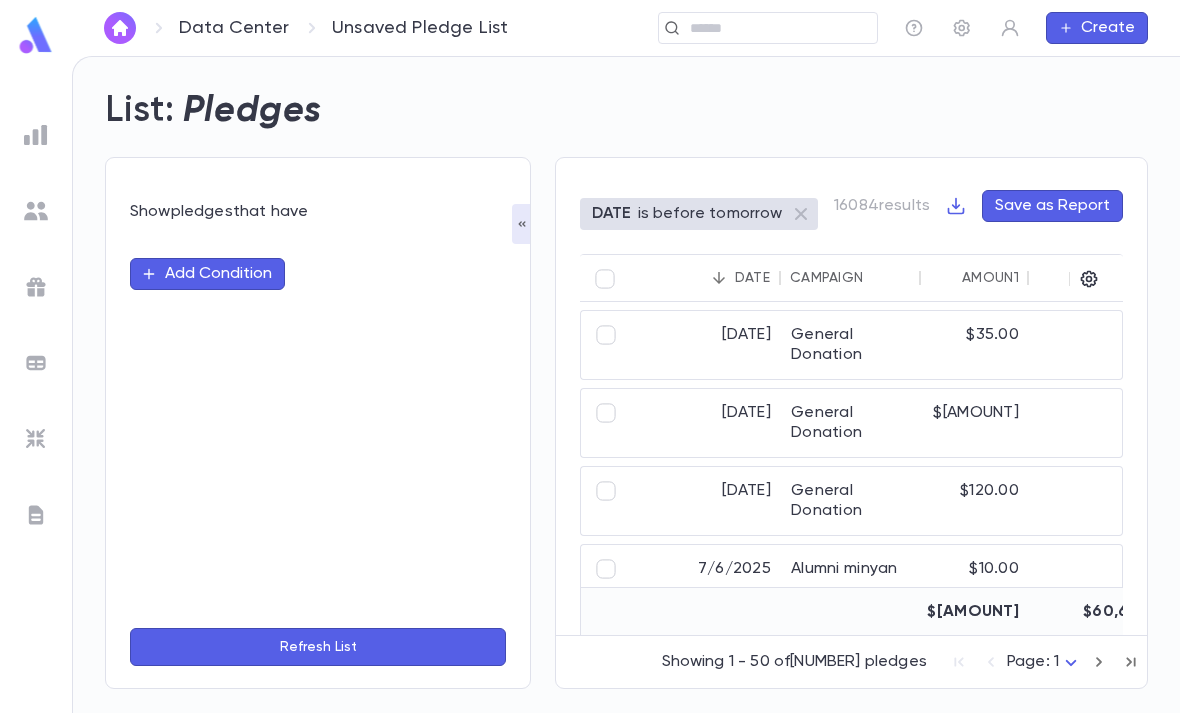 click on "Add Condition" at bounding box center [207, 274] 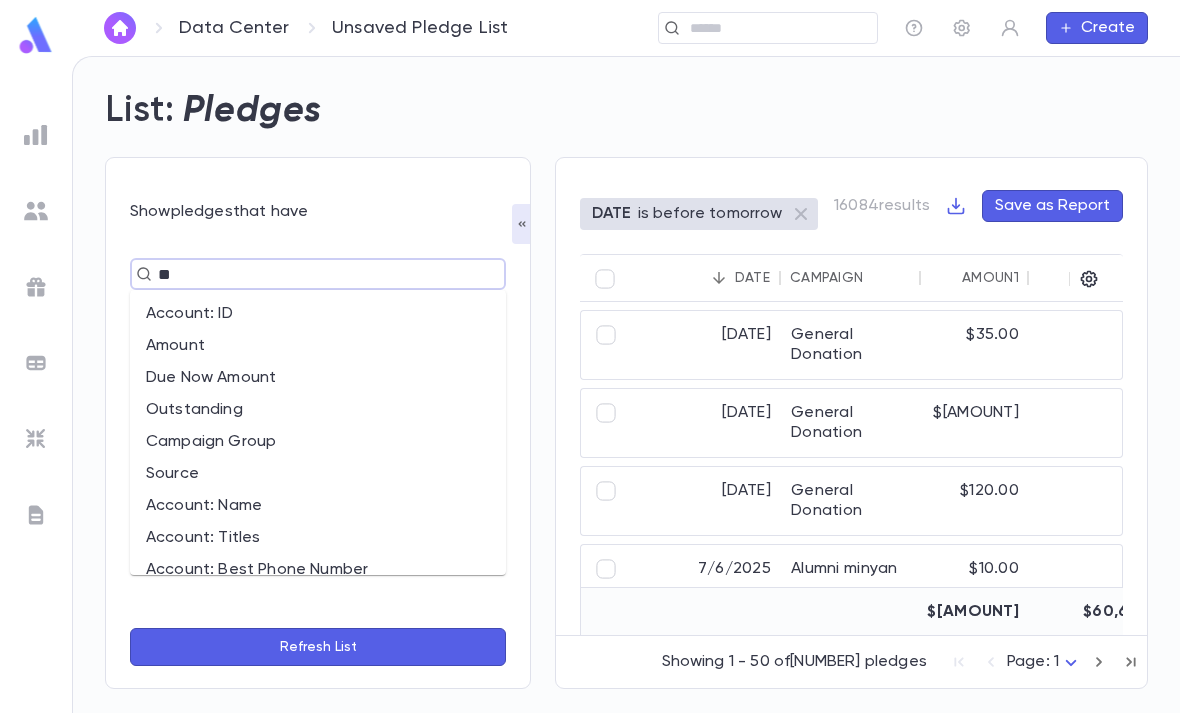 type on "***" 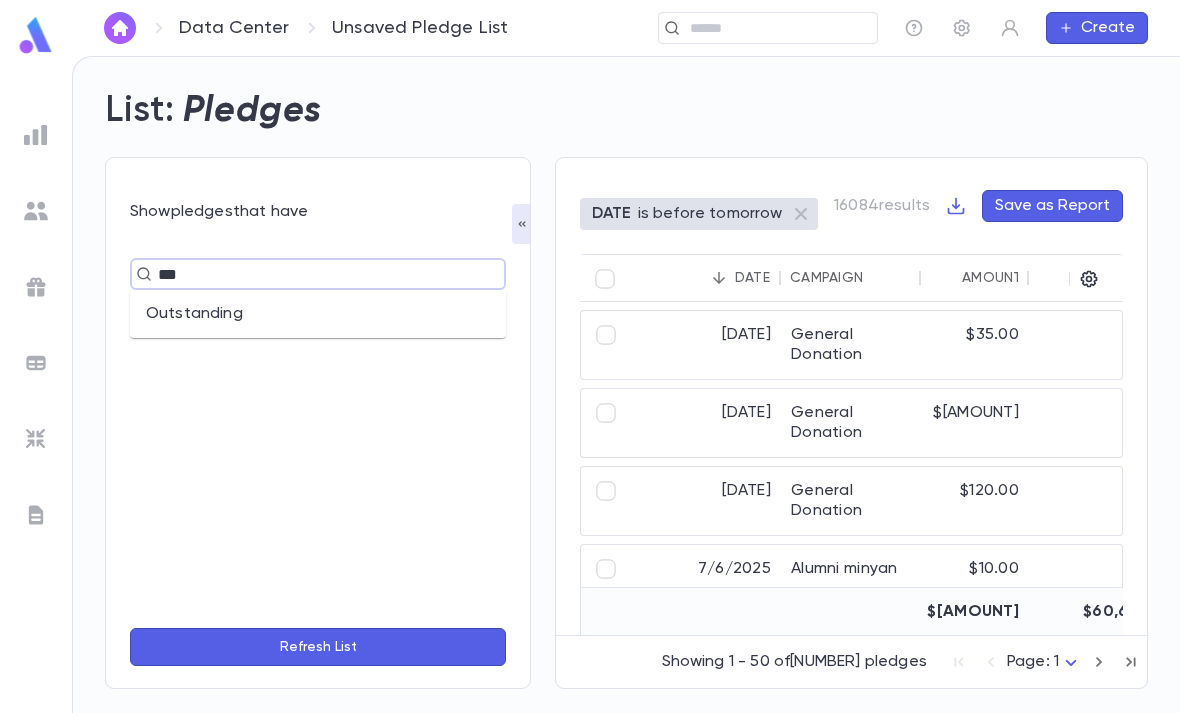 click on "Outstanding" at bounding box center [318, 314] 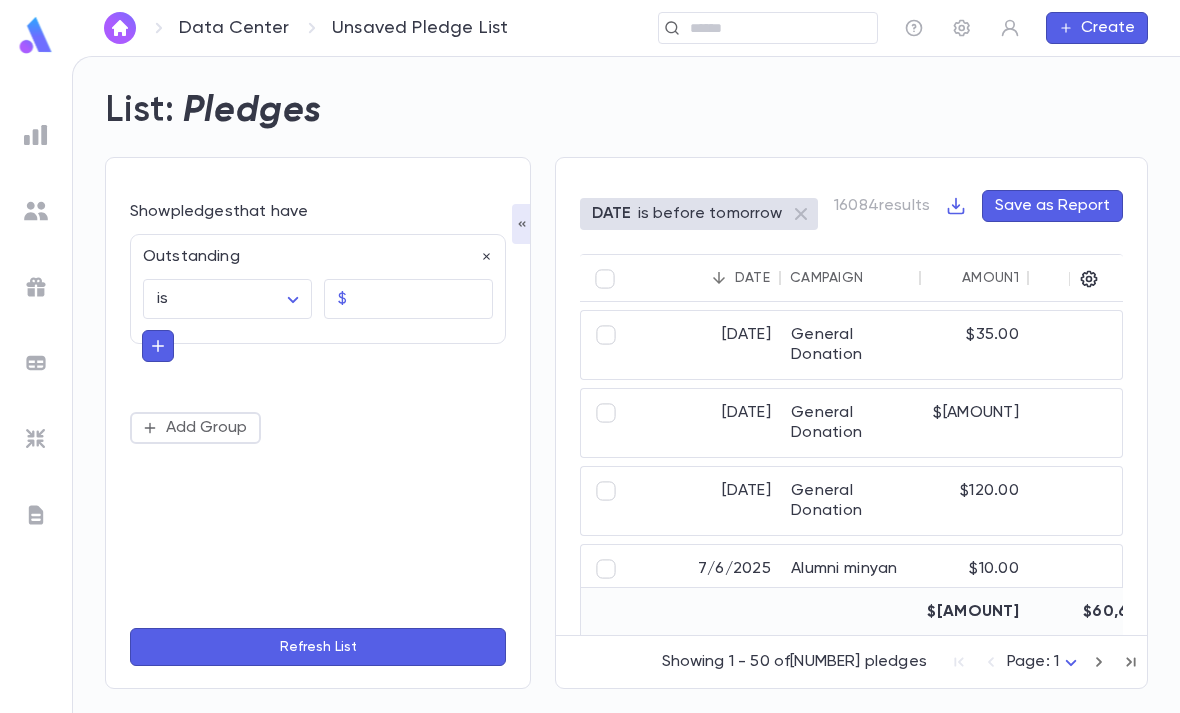 click on "Data Center Unsaved Pledge List ​  Create List:  Pledges Show  pledges  that have Outstanding is ****** ​ $ ​ Add Group Refresh List DATE is before tomorrow [NUMBER]  results Save as Report Date Campaign Amount Outstanding Due Now Amount Last Payment Date Account ID Account Name Street Address City State Zip [DATE] General Donation $[AMOUNT] $[AMOUNT] $[AMOUNT] [DATE] [ACCOUNT_ID] [LAST], [FIRST] [NUMBER] [STREET] [CITY] [STATE] [POSTAL_CODE] [DATE] General Donation $[AMOUNT] $[AMOUNT] $[AMOUNT] [DATE] [ACCOUNT_ID] [LAST], [FIRST] [DATE] General Donation $[AMOUNT] $[AMOUNT] $[AMOUNT] [DATE] [ACCOUNT_ID] [LAST], [FIRST] [NUMBER] [STREET] [CITY] [STATE] [POSTAL_CODE] [DATE] Alumni minyan $[AMOUNT] $[AMOUNT] $[AMOUNT] [DATE] [ACCOUNT_ID] [LAST], [FIRST] [NUMBER] [STREET] [CITY] [STATE] [POSTAL_CODE] [DATE] Application and Registration fee $[AMOUNT] $[AMOUNT] $[AMOUNT] [DATE] [ACCOUNT_ID] [LAST], [FIRST] [NUMBER] [STREET] [CITY] [STATE] [POSTAL_CODE] [DATE] Application and Registration fee $[AMOUNT] $[AMOUNT] $[AMOUNT] [DATE] [ACCOUNT_ID] [LAST], [FIRST] [NUMBER] [STREET] [CITY] [STATE] [POSTAL_CODE]" at bounding box center [590, 384] 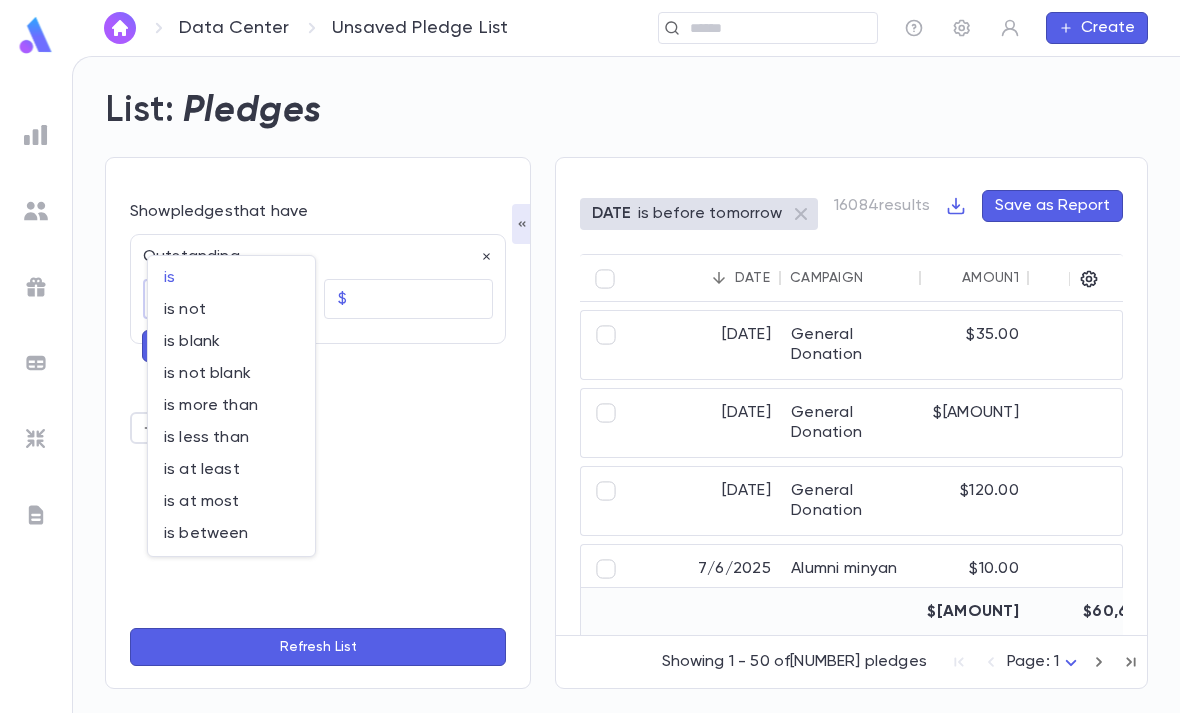 click on "is at least" at bounding box center [231, 278] 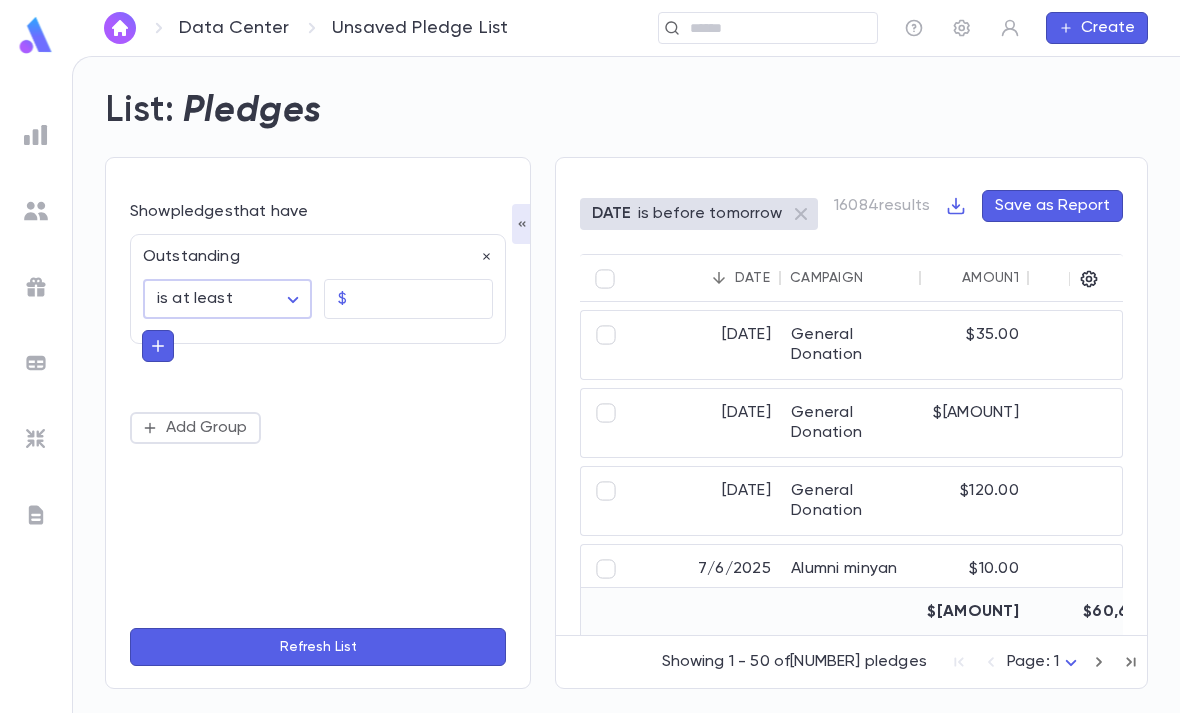 click at bounding box center [424, 299] 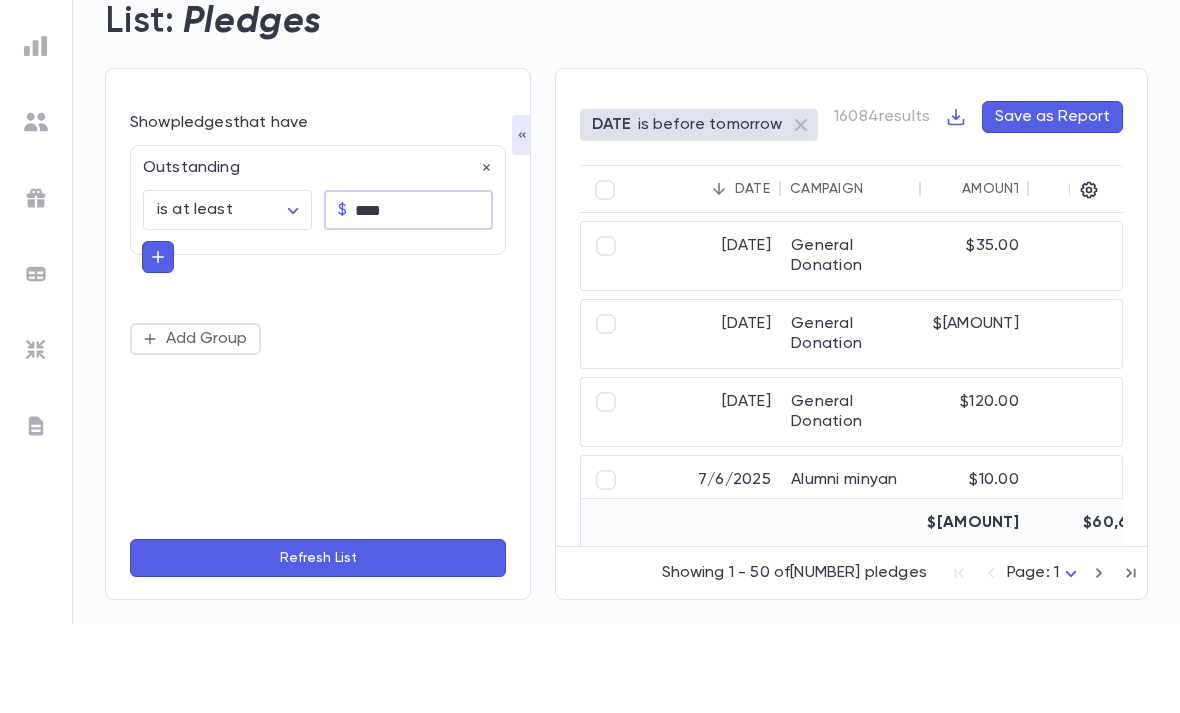 click at bounding box center (158, 346) 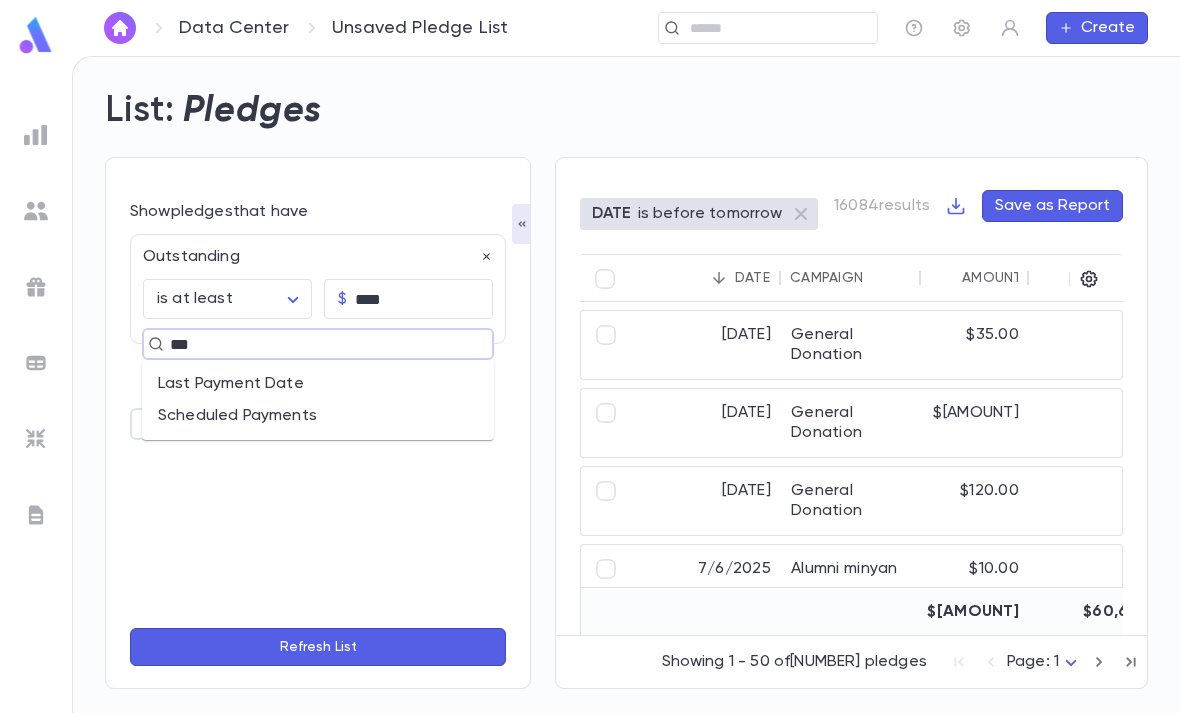 click on "***" at bounding box center (309, 344) 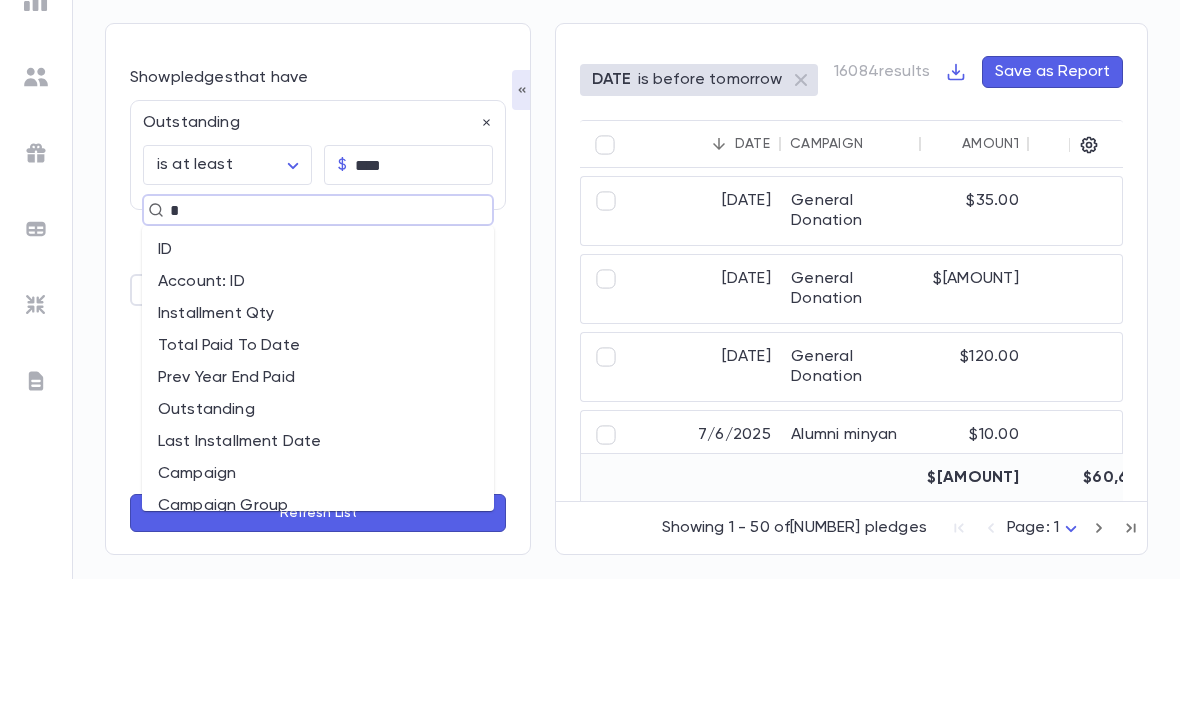type on "**" 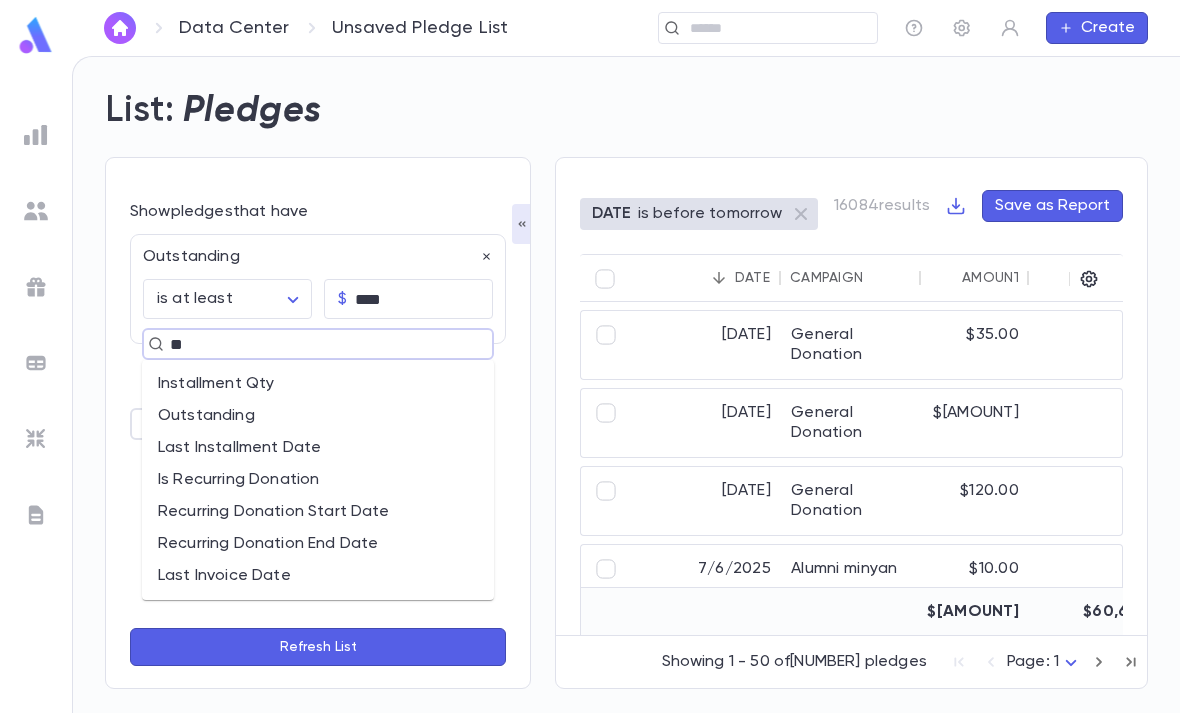 click on "Installment Qty" at bounding box center [318, 384] 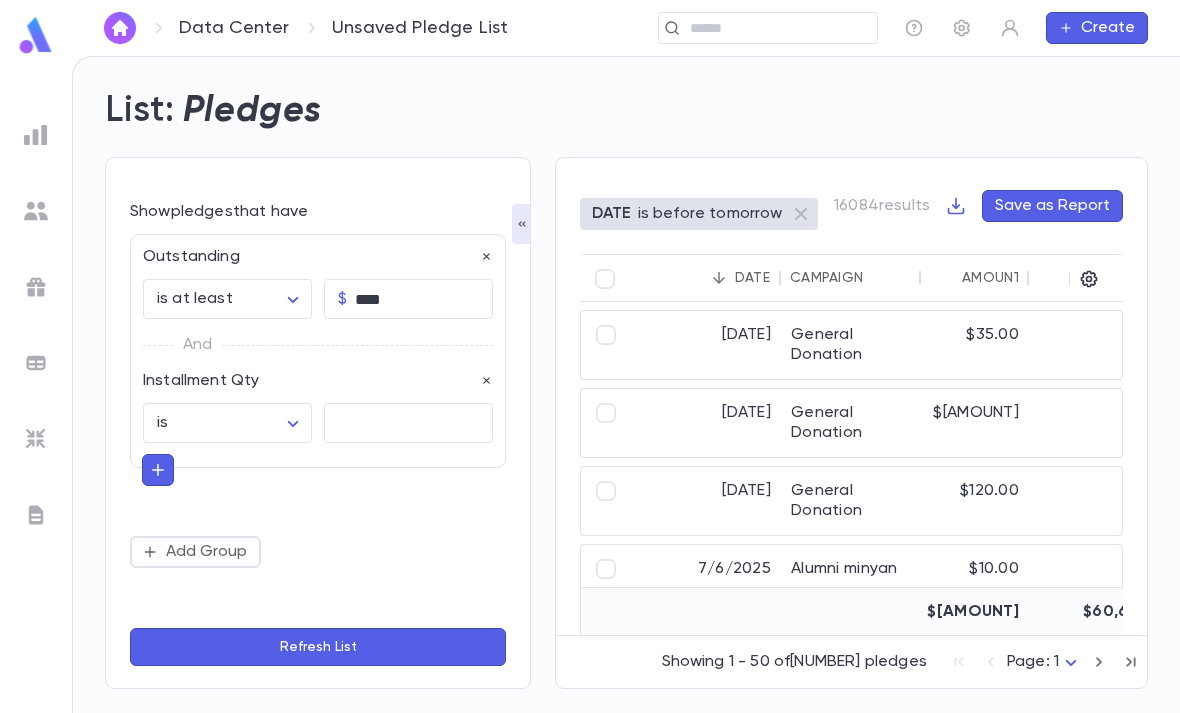 click on "**********" at bounding box center (590, 384) 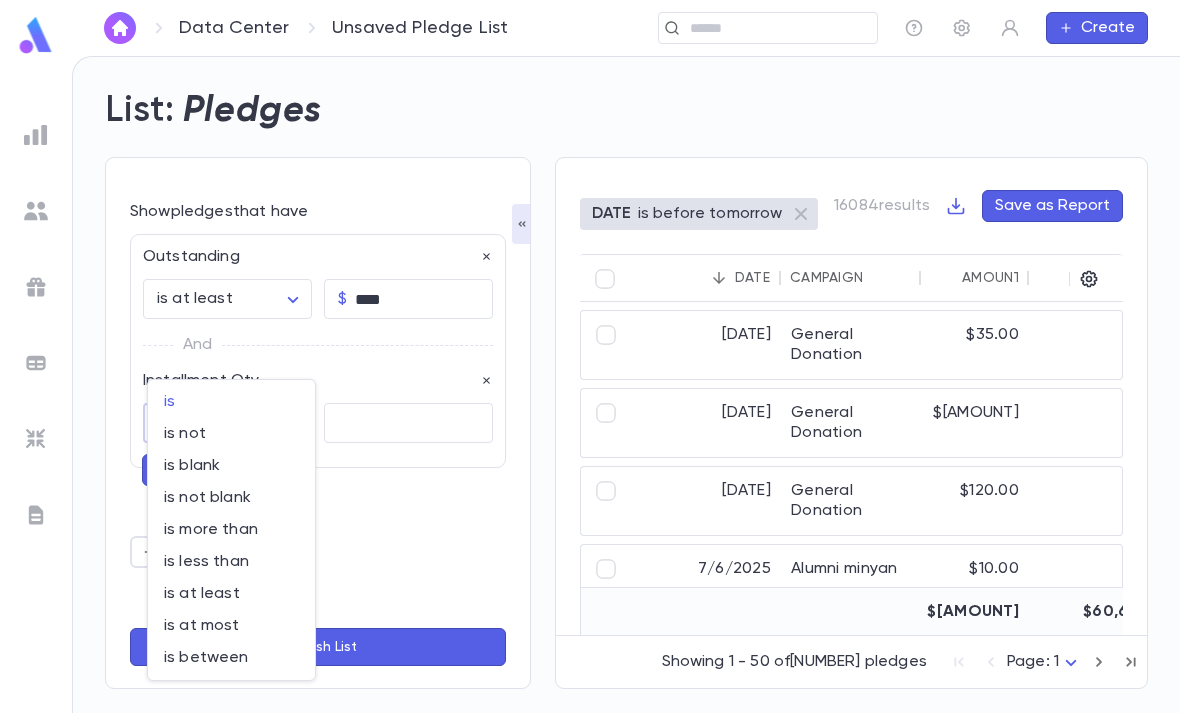 click on "is at least" at bounding box center (231, 402) 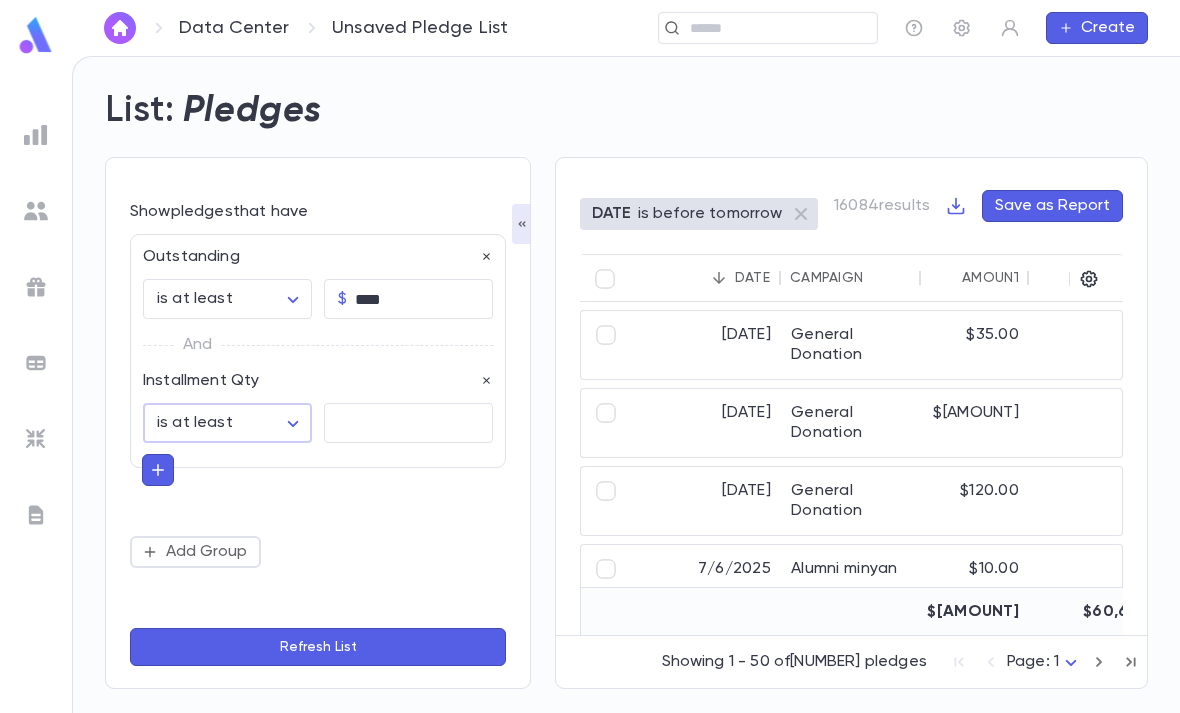 click at bounding box center (408, 423) 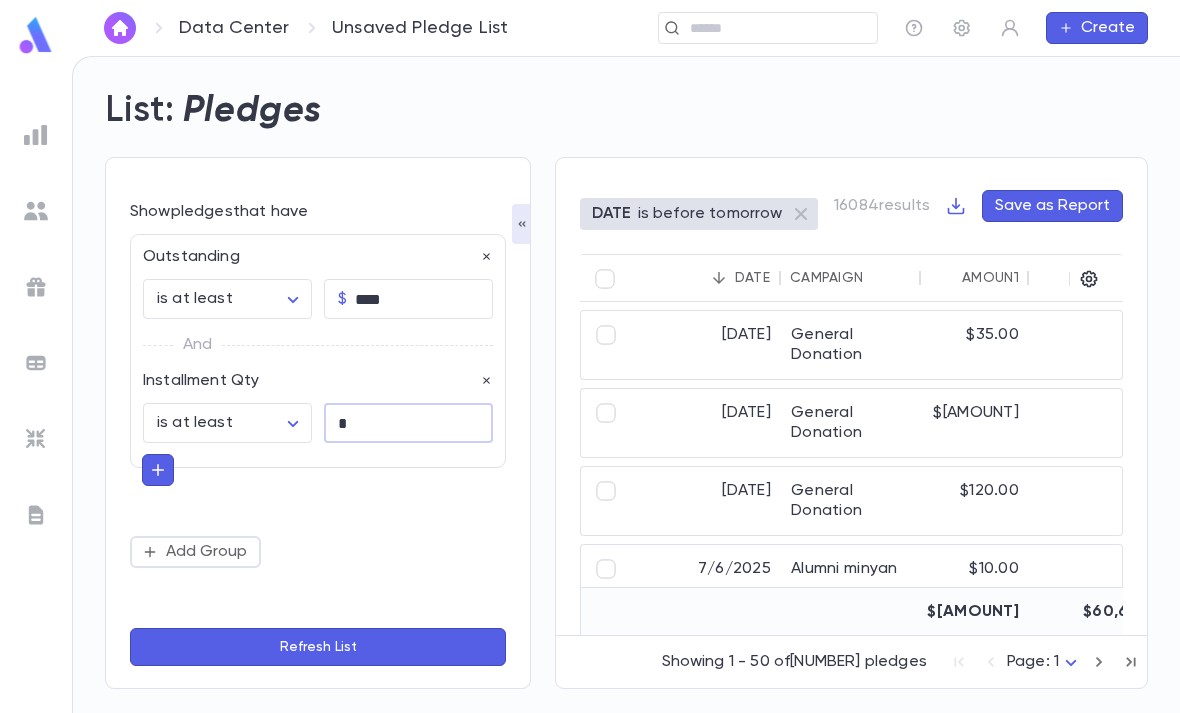 type on "*" 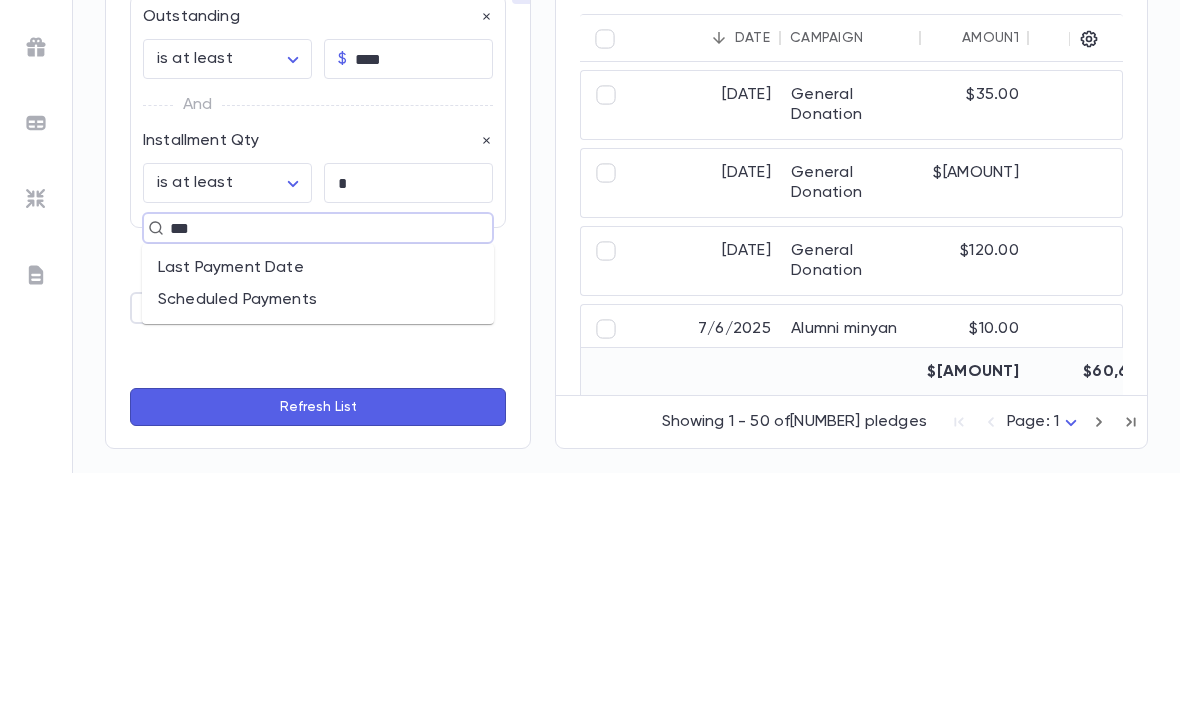 click on "Last Payment Date" at bounding box center [318, 508] 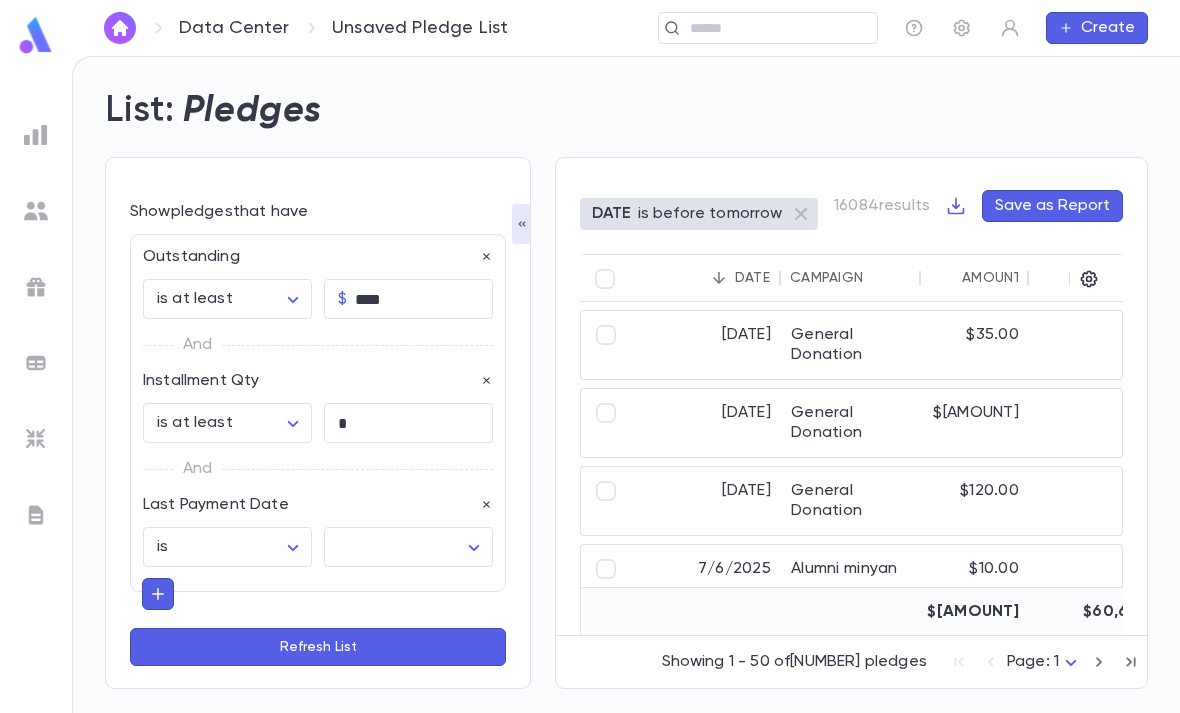 click on "**********" at bounding box center (590, 384) 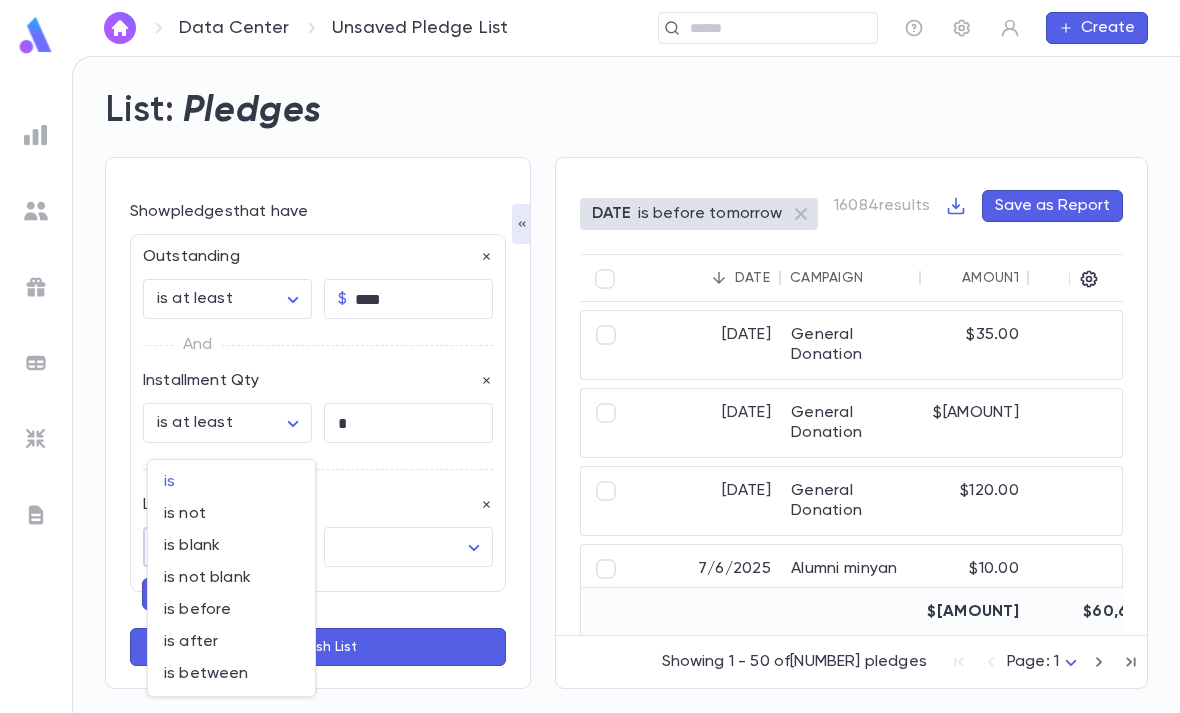click on "is before" at bounding box center [231, 482] 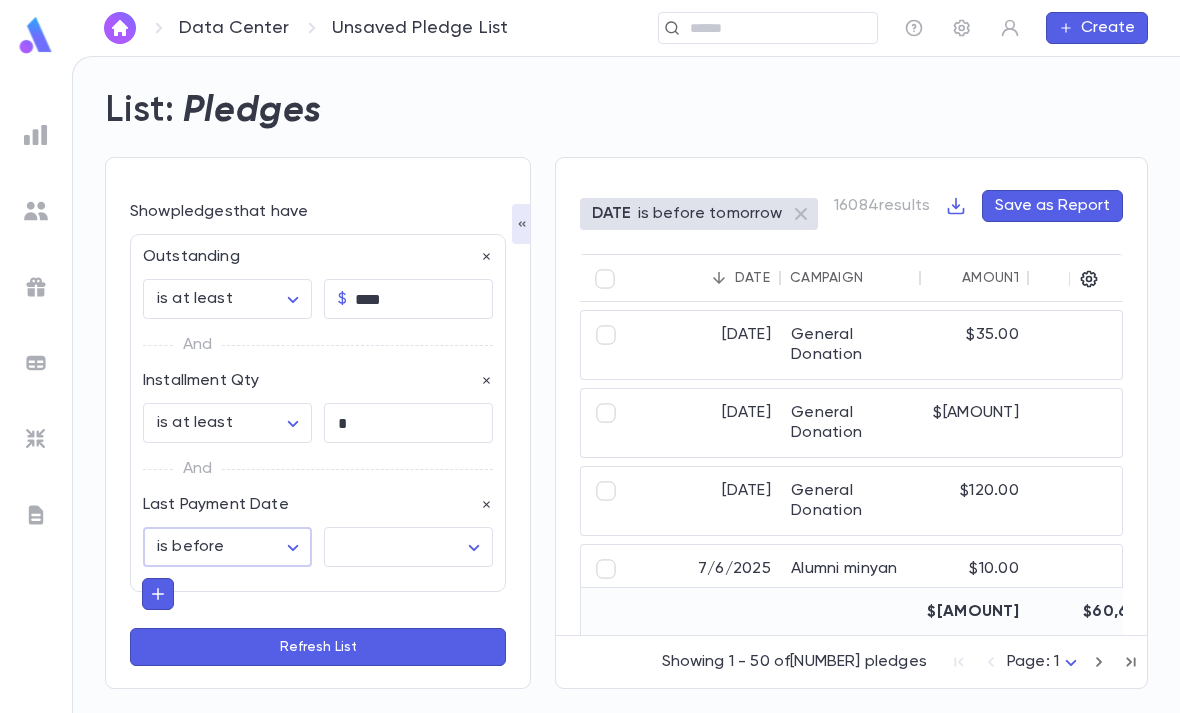 click on "**********" at bounding box center [590, 384] 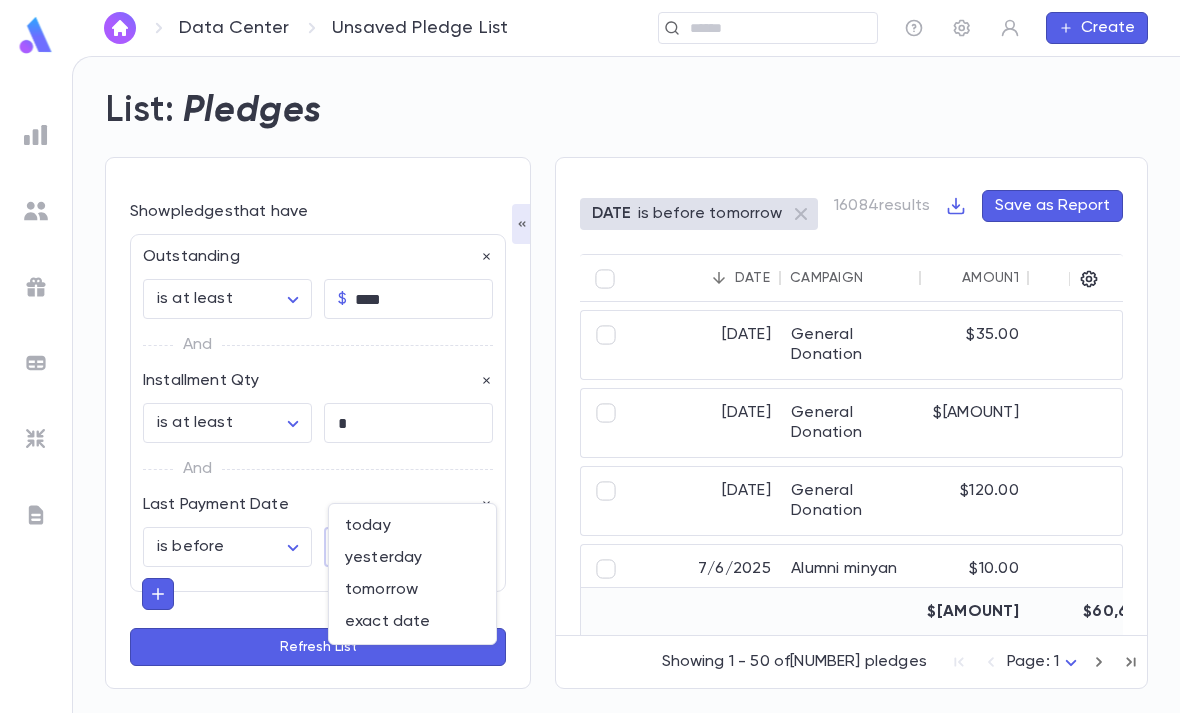click on "today" at bounding box center (412, 526) 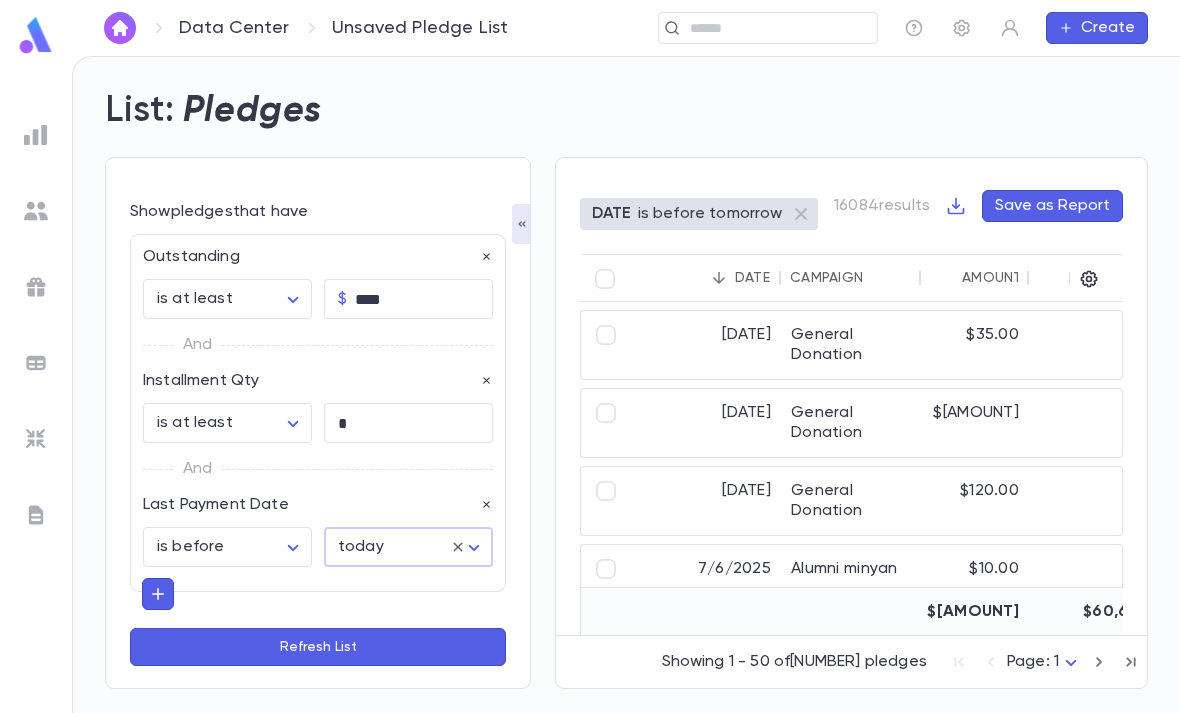click on "Refresh List" at bounding box center (318, 647) 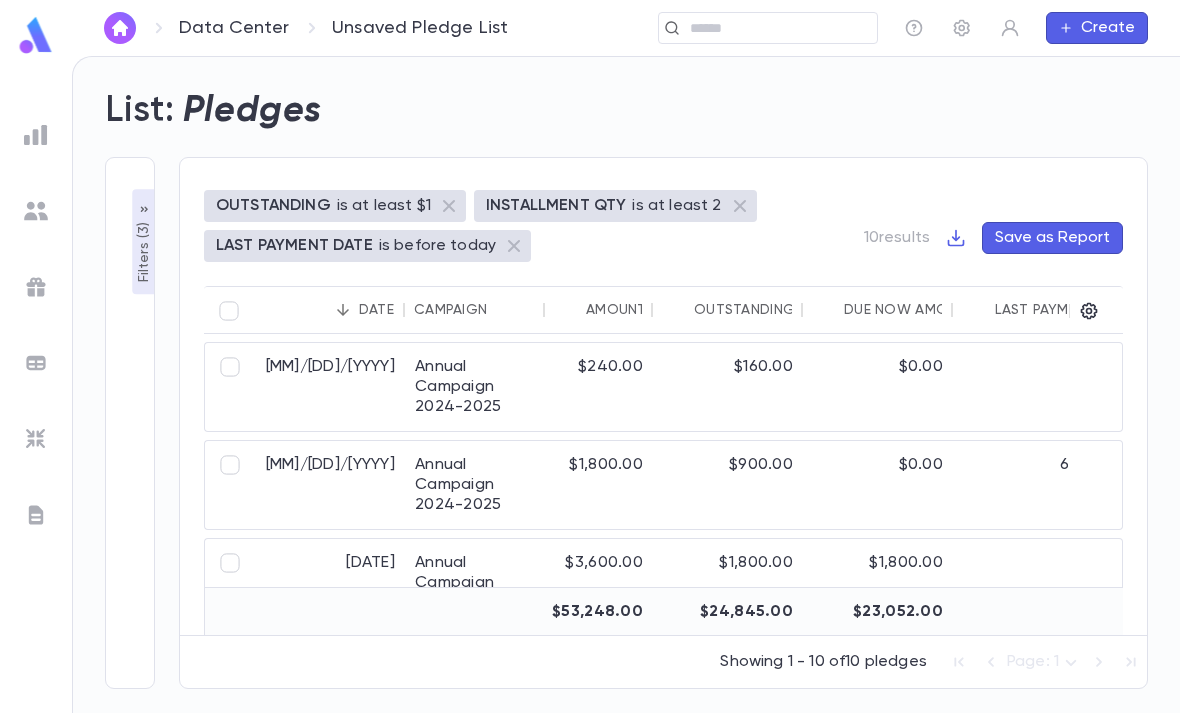 click on "Filters ( 3 )" at bounding box center [144, 242] 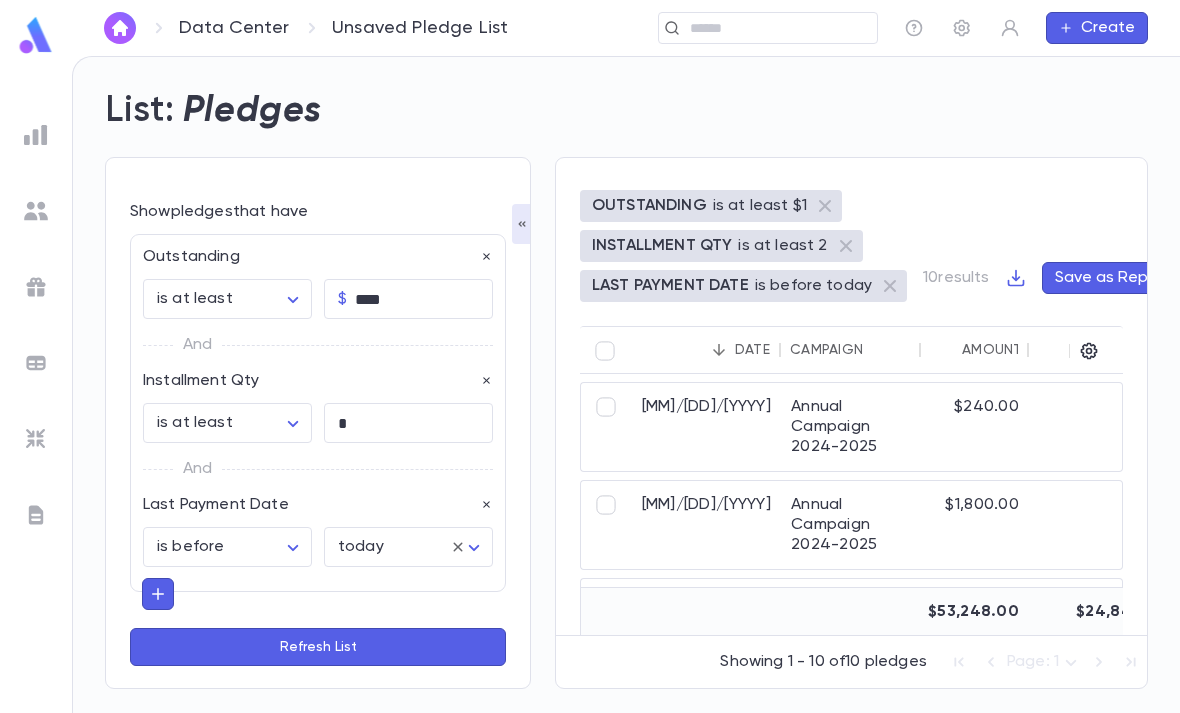 click at bounding box center (158, 594) 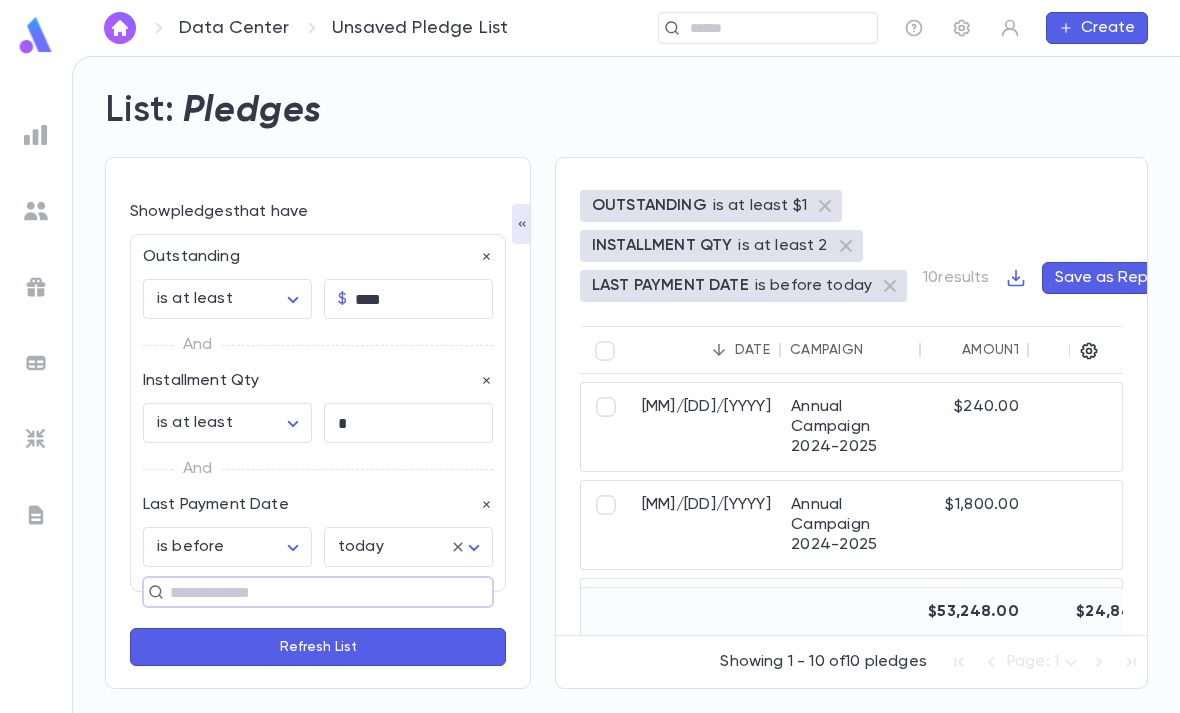 click at bounding box center (487, 257) 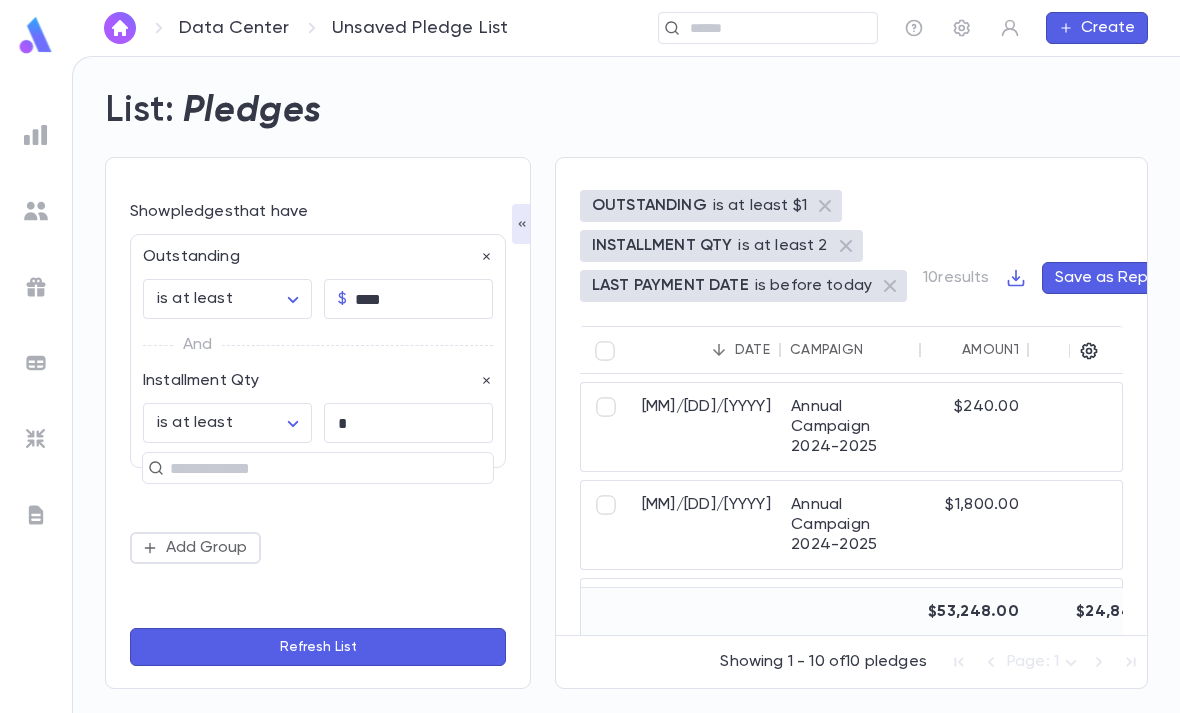 click at bounding box center [487, 257] 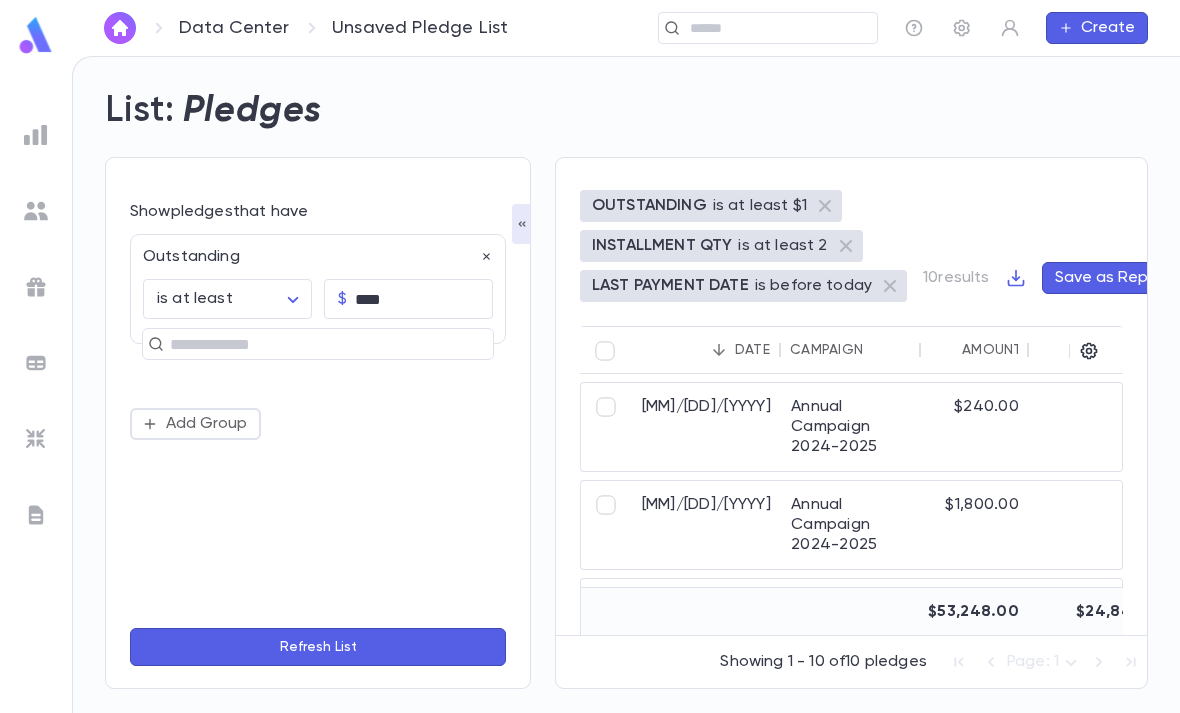 click at bounding box center (309, 344) 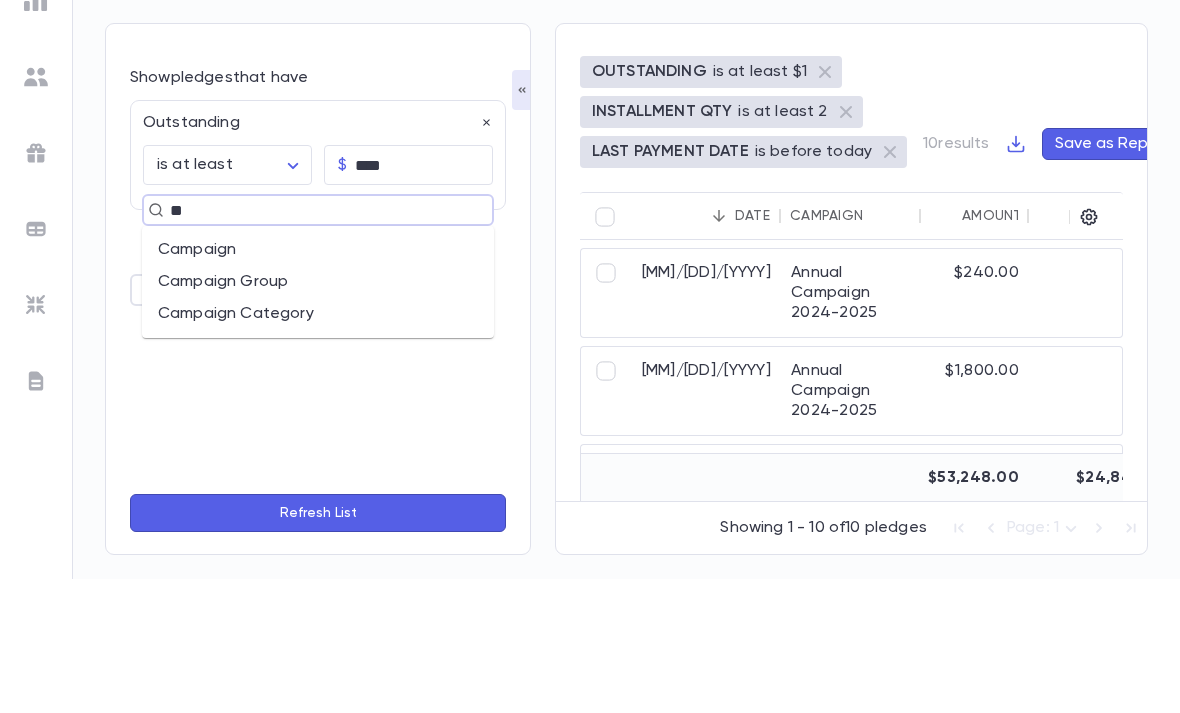 type on "***" 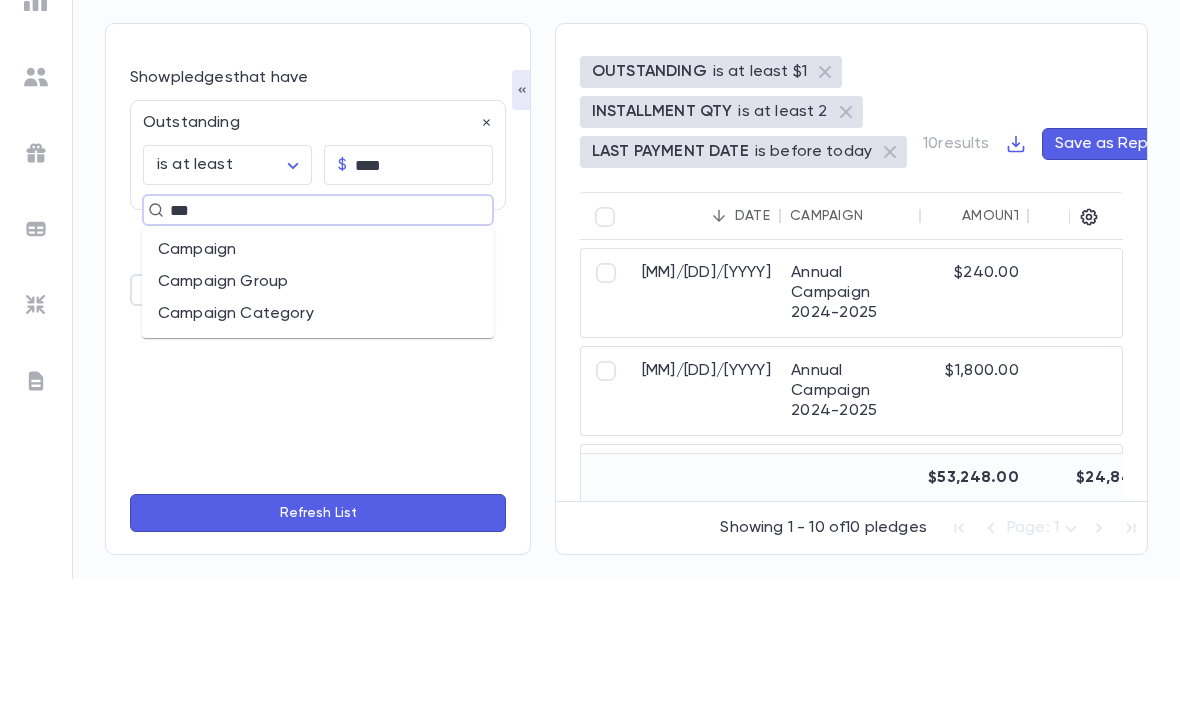 click on "Campaign" at bounding box center (318, 384) 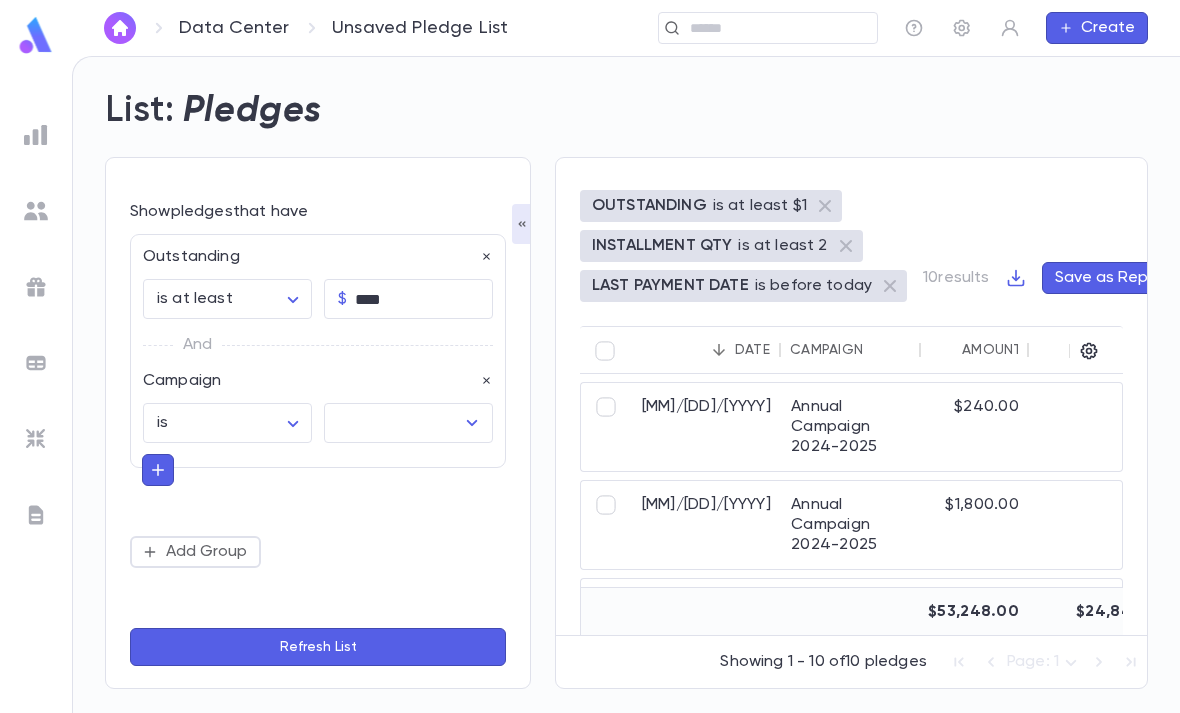 click at bounding box center (393, 423) 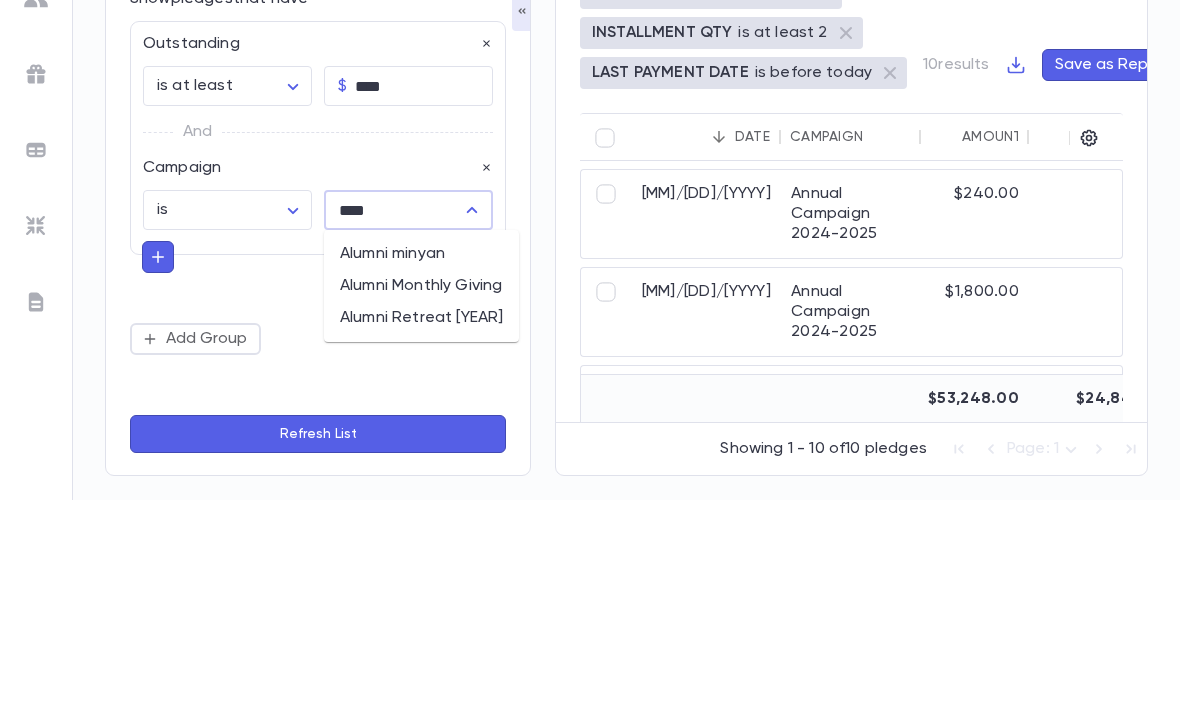 type on "*****" 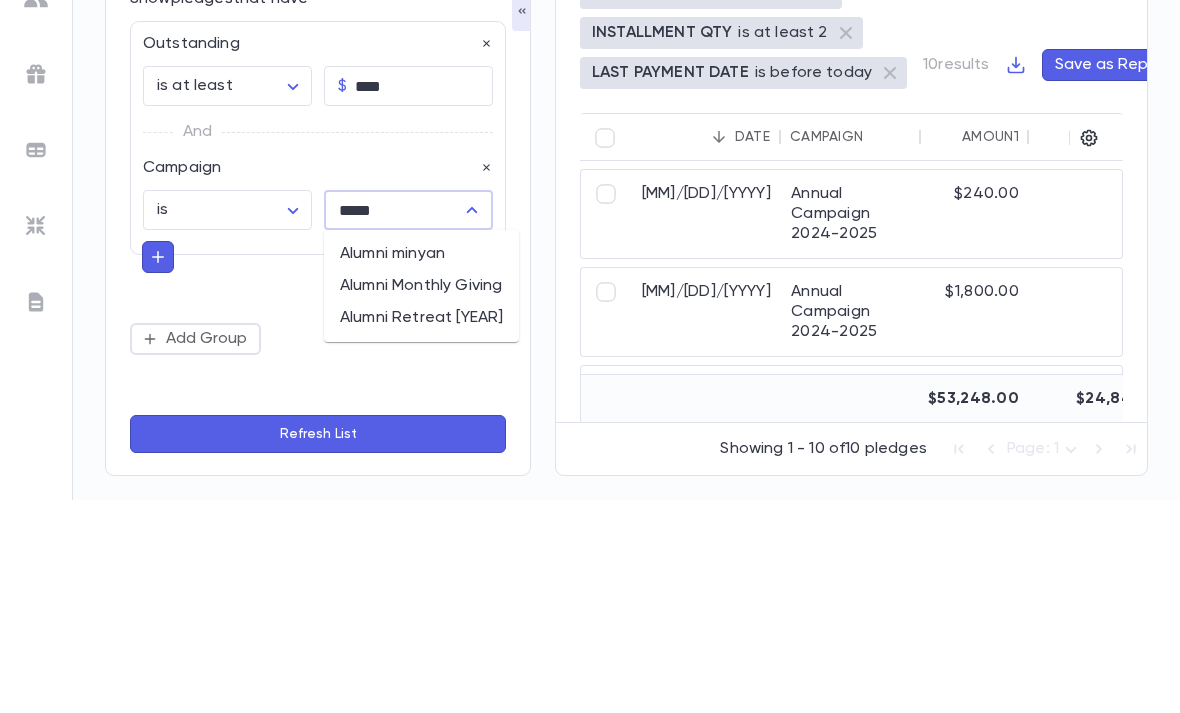 click on "Alumni Monthly Giving" at bounding box center (421, 499) 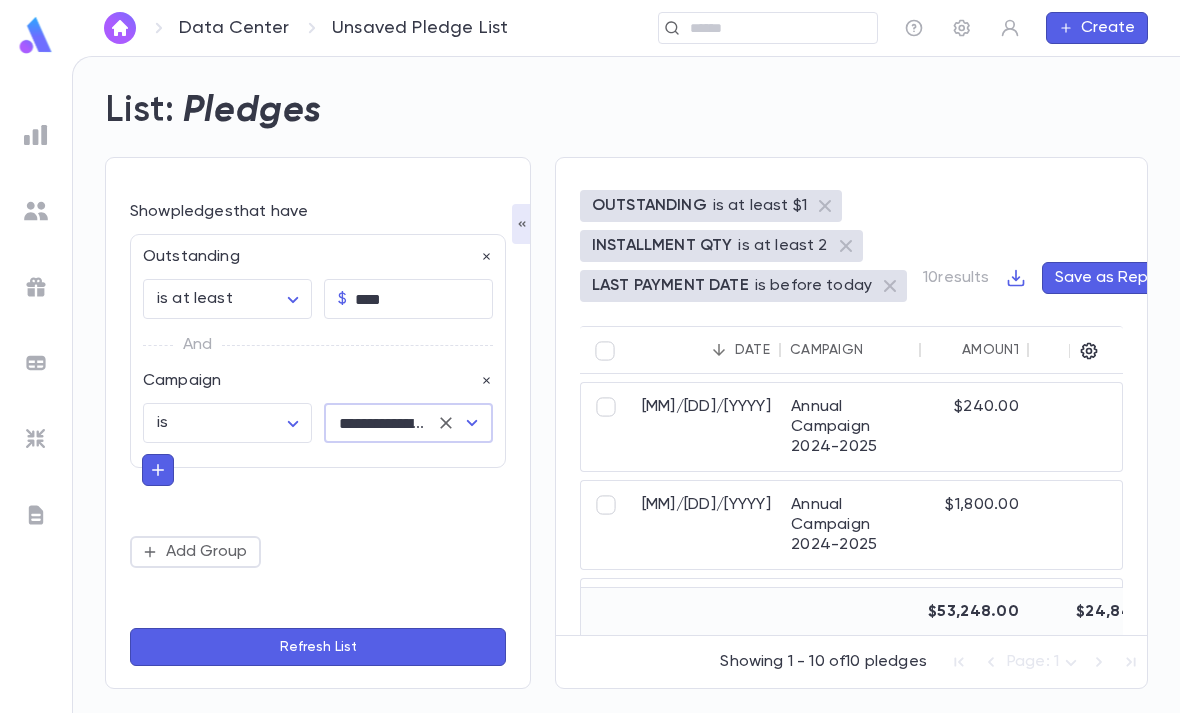click on "Refresh List" at bounding box center (318, 647) 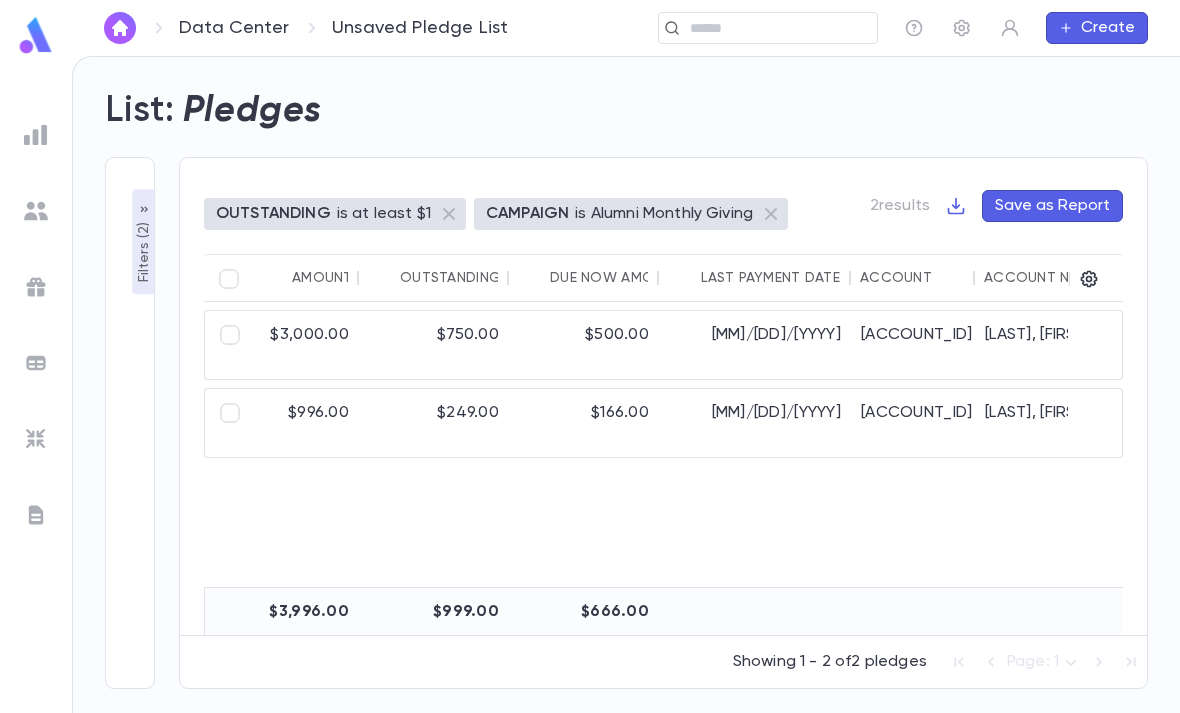 scroll, scrollTop: 0, scrollLeft: 294, axis: horizontal 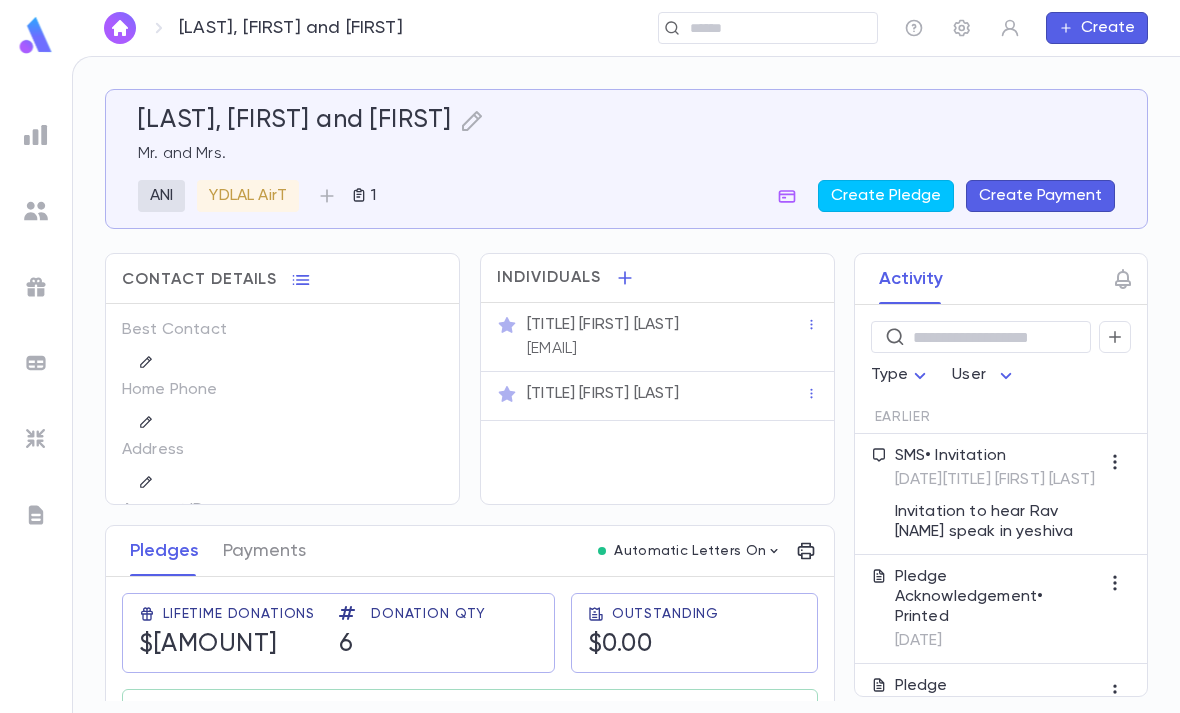 click at bounding box center (776, 28) 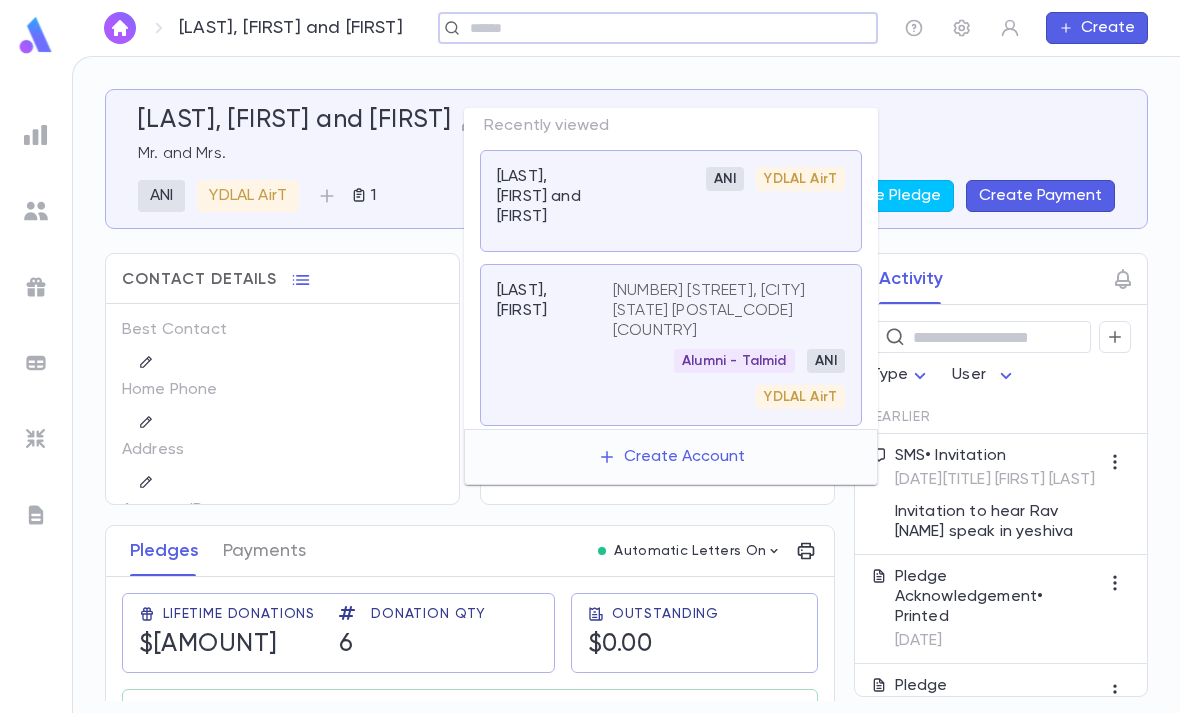 click on "[NUMBER] [STREET], [CITY] [STATE] [POSTAL_CODE] [COUNTRY]" at bounding box center [717, 311] 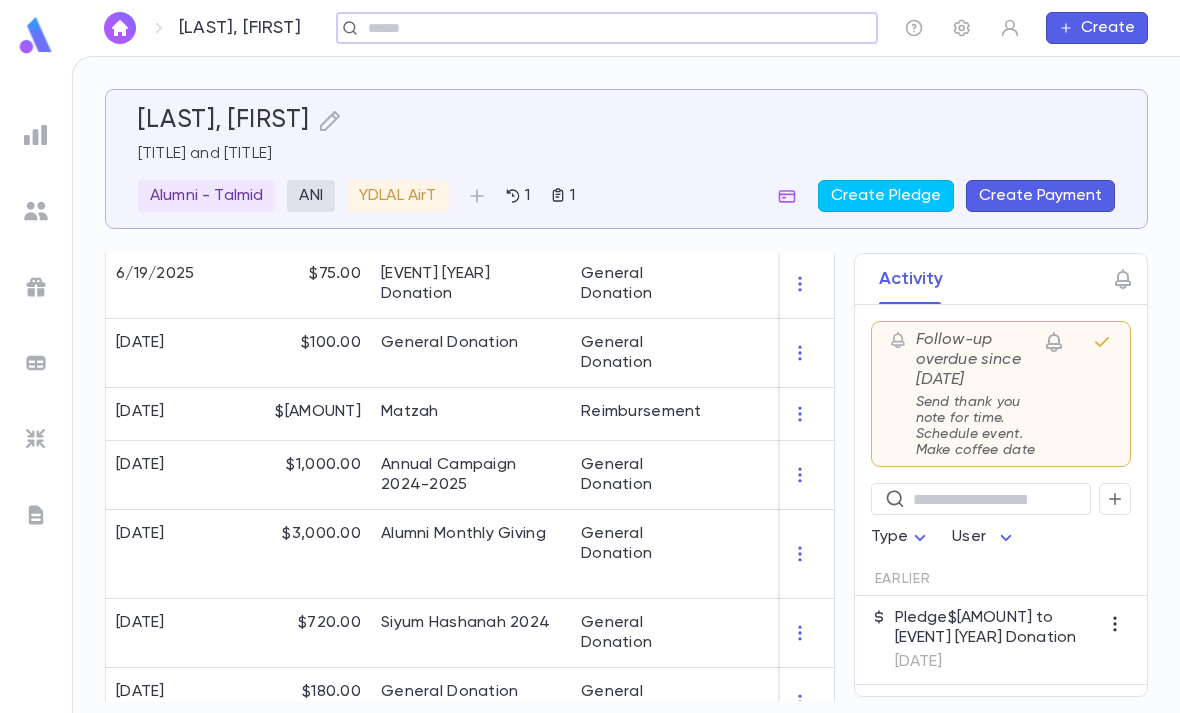scroll, scrollTop: 700, scrollLeft: 0, axis: vertical 